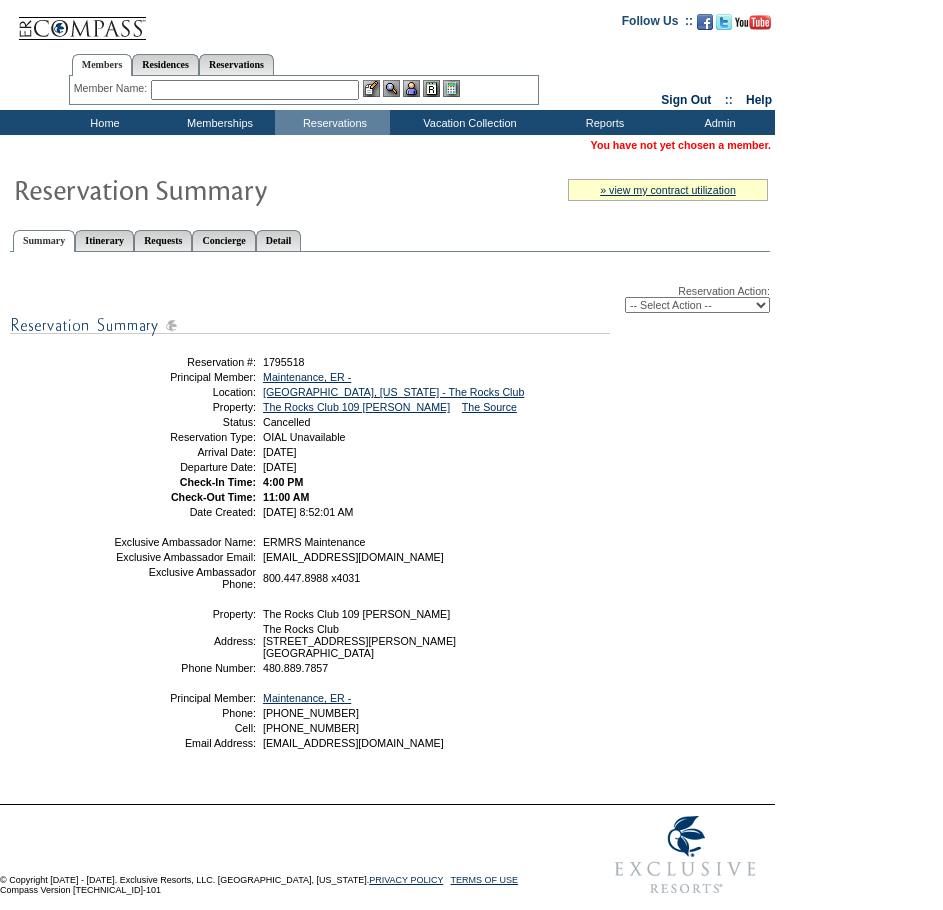 scroll, scrollTop: 0, scrollLeft: 0, axis: both 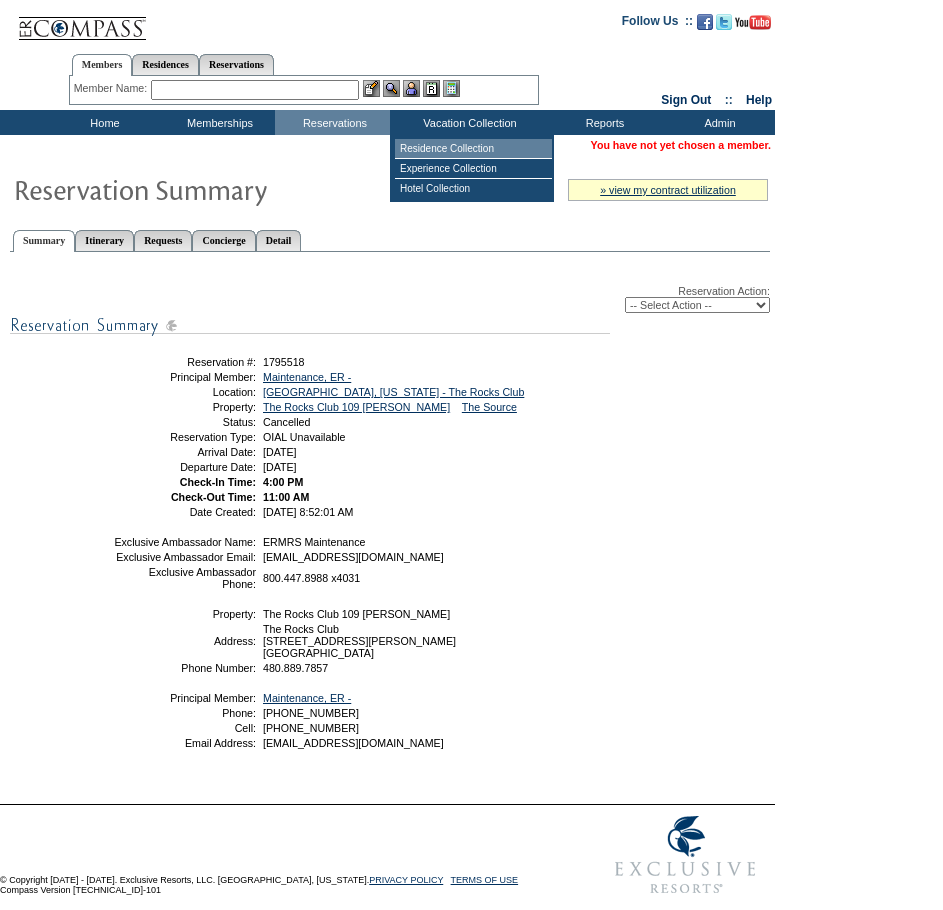 click on "Residence Collection" at bounding box center [473, 149] 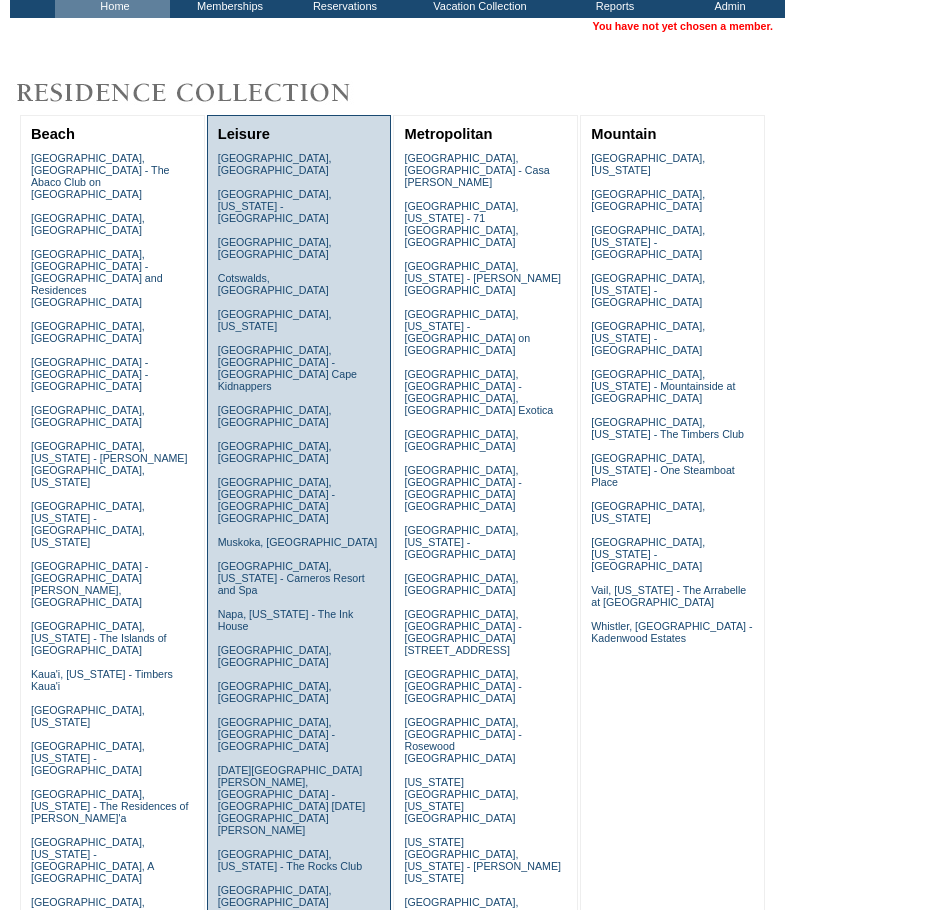 scroll, scrollTop: 400, scrollLeft: 0, axis: vertical 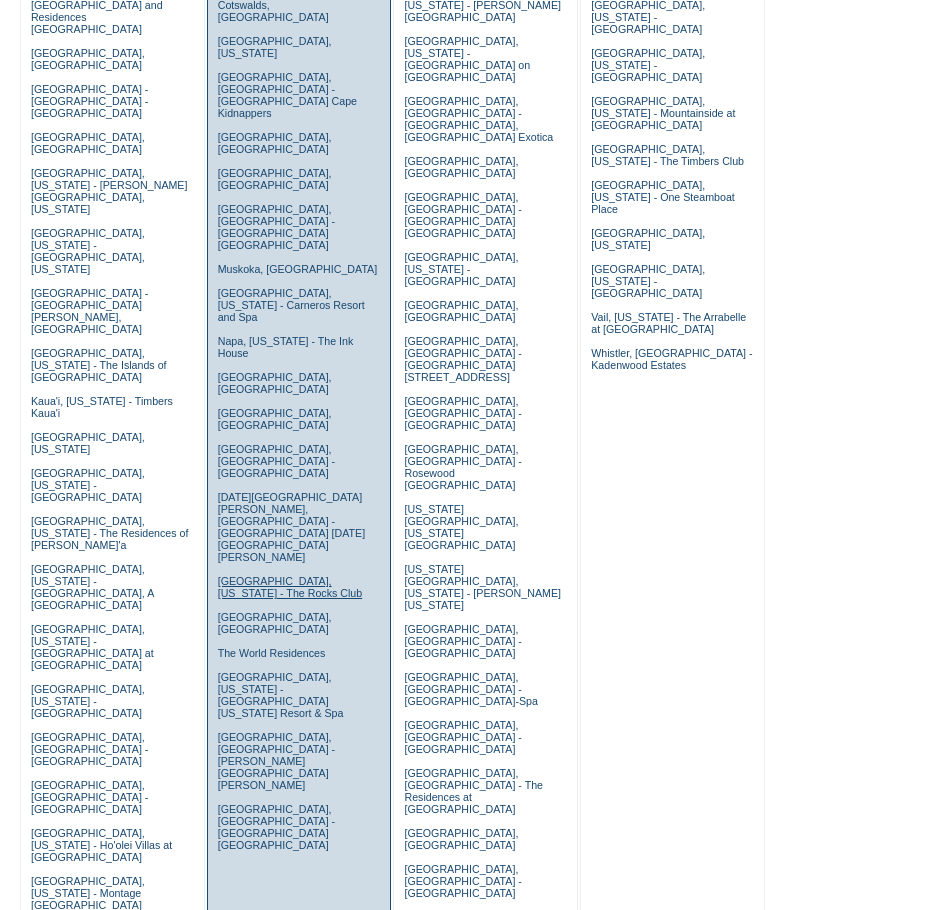 click on "[GEOGRAPHIC_DATA], [US_STATE] - The Rocks Club" at bounding box center [290, 587] 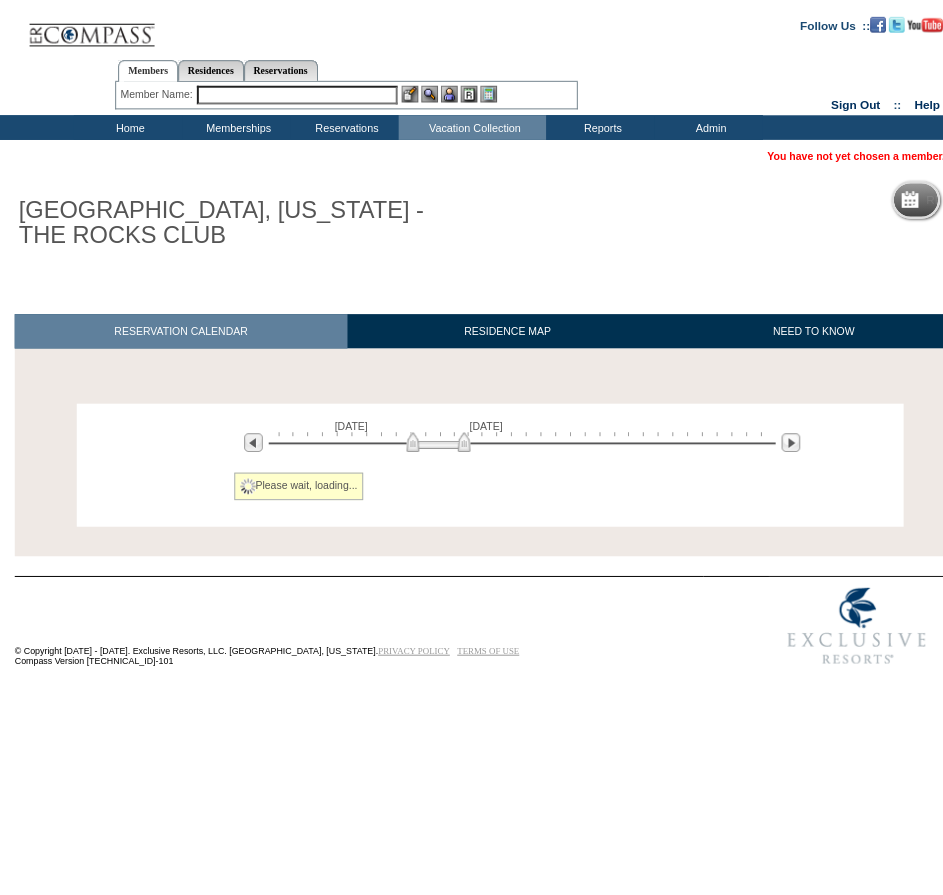scroll, scrollTop: 0, scrollLeft: 0, axis: both 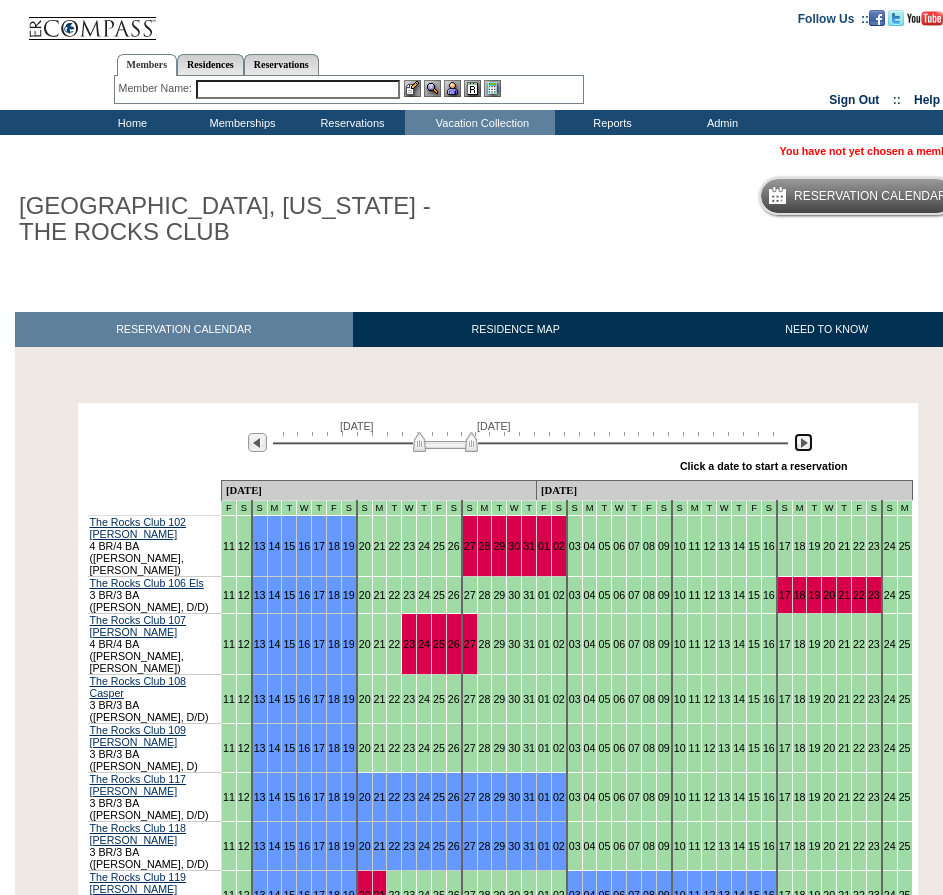click at bounding box center [803, 442] 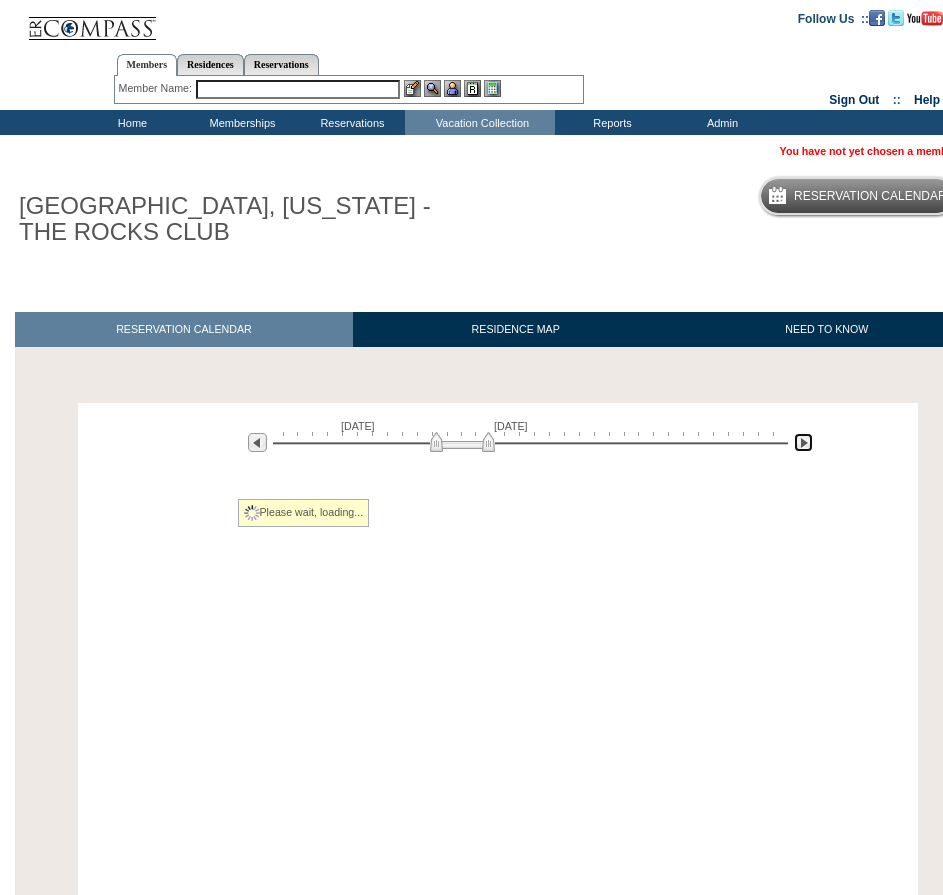 click at bounding box center [803, 442] 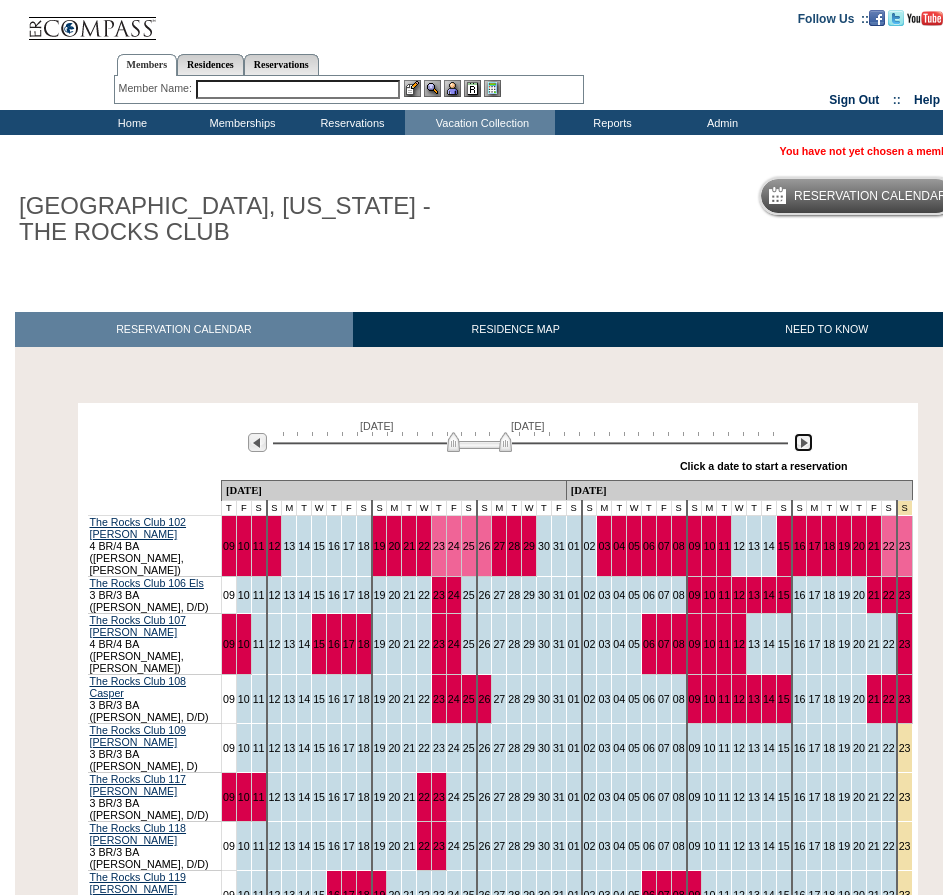 click at bounding box center [803, 442] 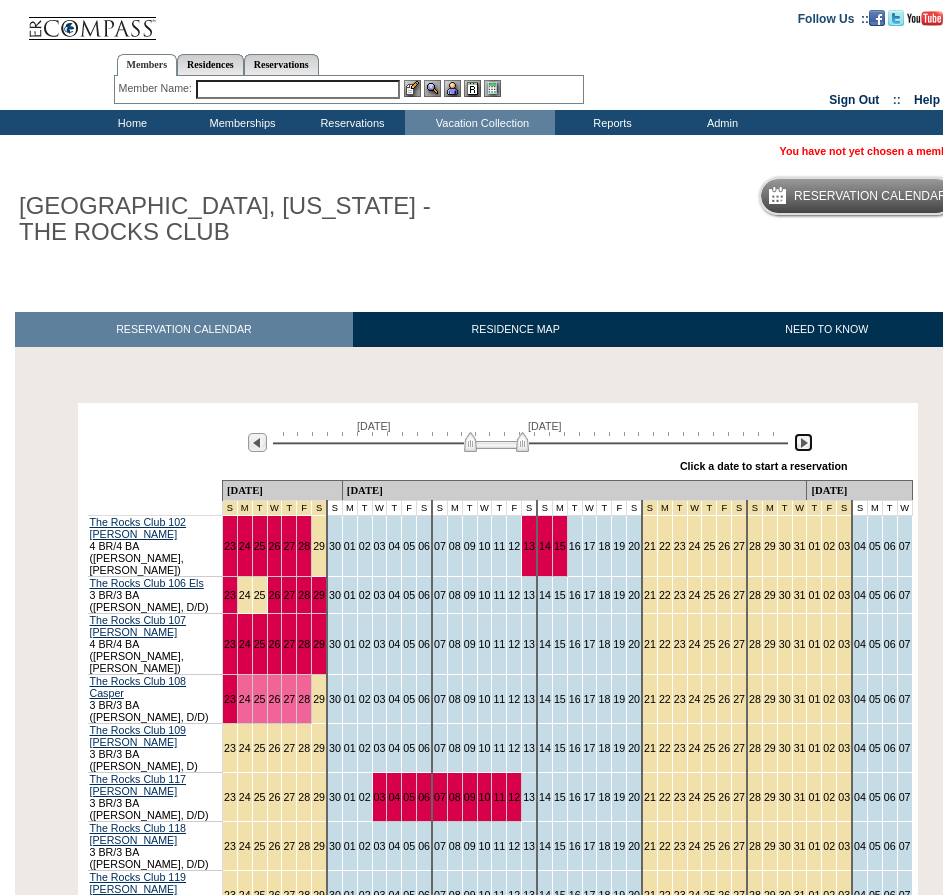 click at bounding box center (803, 442) 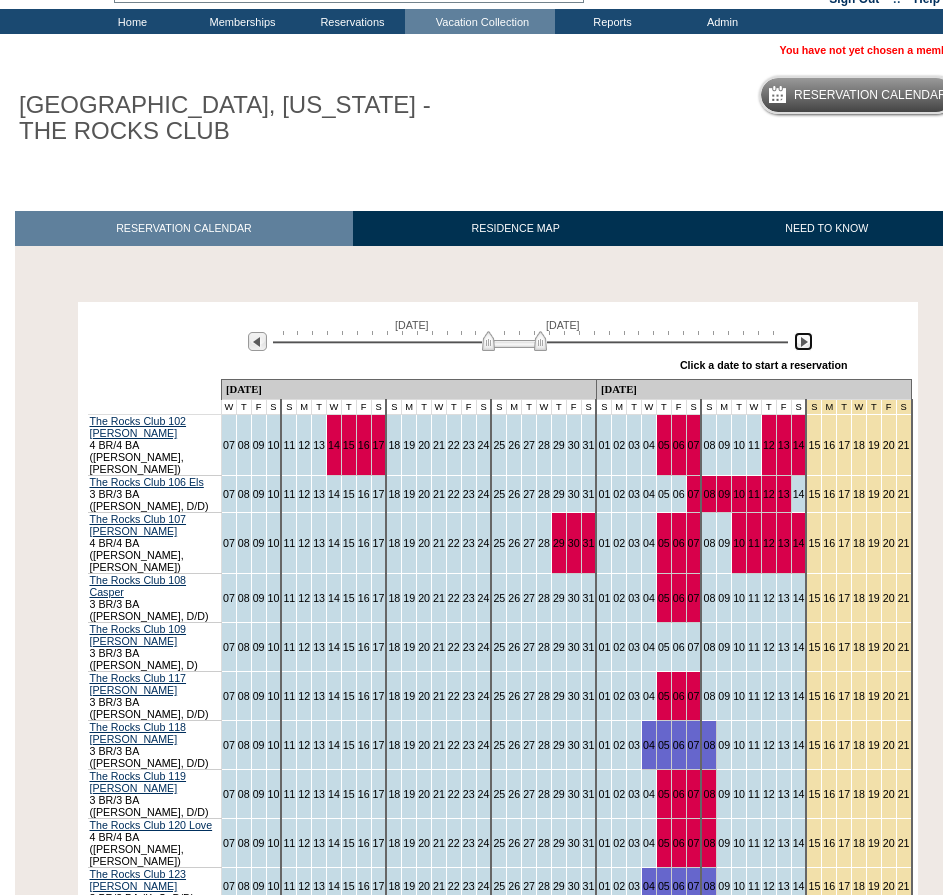scroll, scrollTop: 247, scrollLeft: 0, axis: vertical 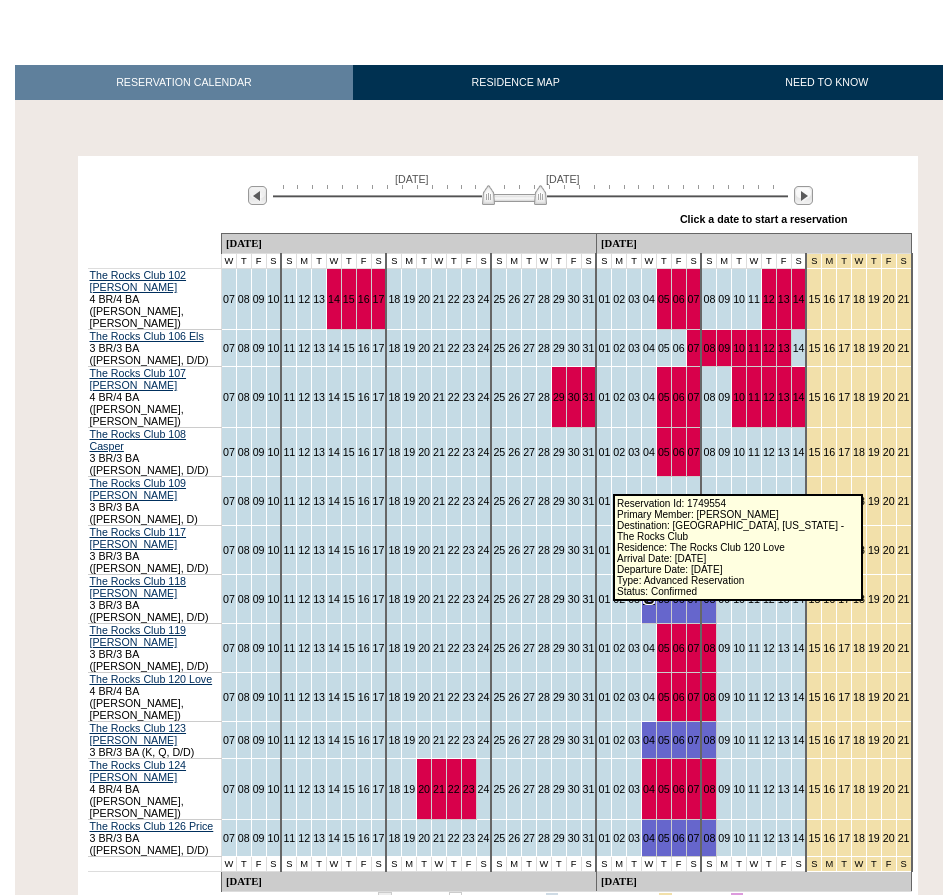 click on "04" at bounding box center [649, 599] 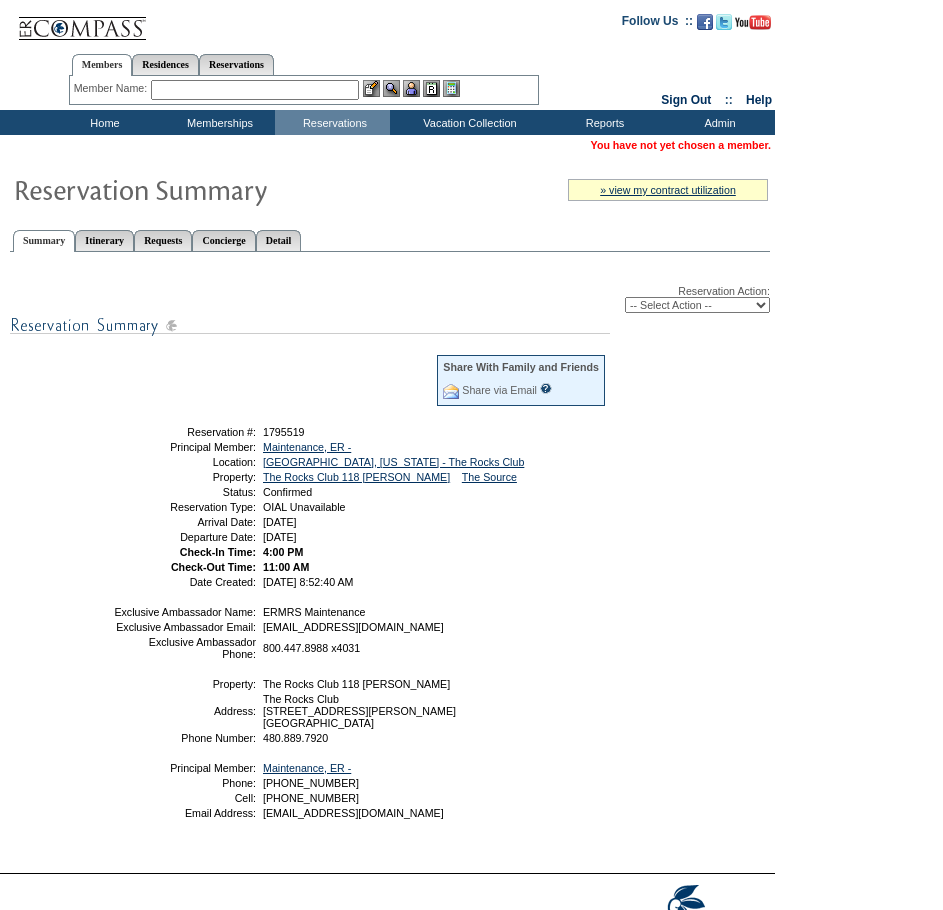 scroll, scrollTop: 0, scrollLeft: 0, axis: both 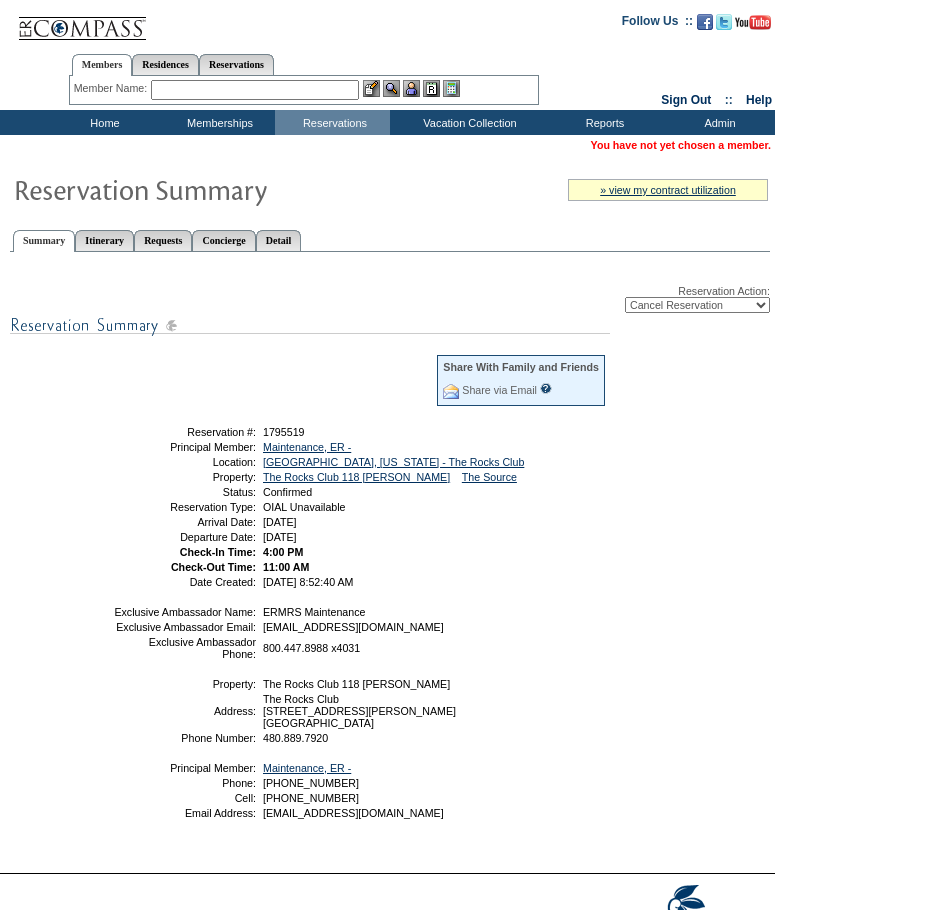 click on "-- Select Action --
Modify Reservation Dates
Modify Reservation Cost
Modify Occupancy
Change Club Property
Cancel Reservation" at bounding box center [697, 305] 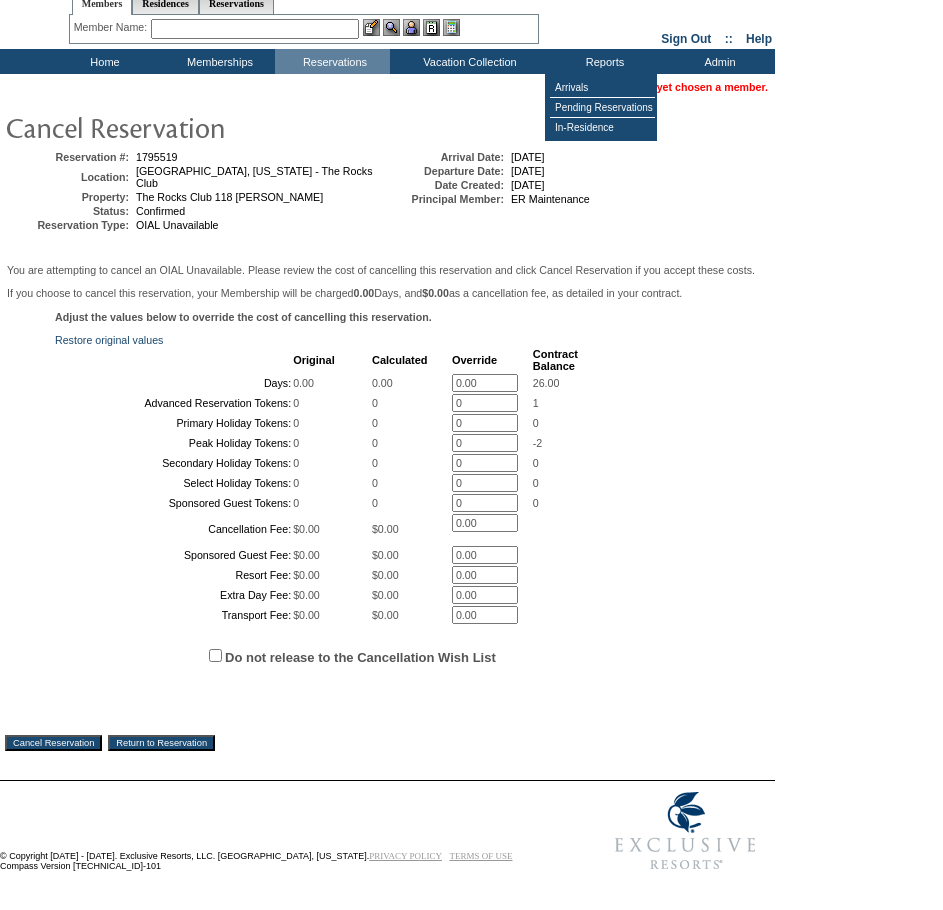 scroll, scrollTop: 253, scrollLeft: 0, axis: vertical 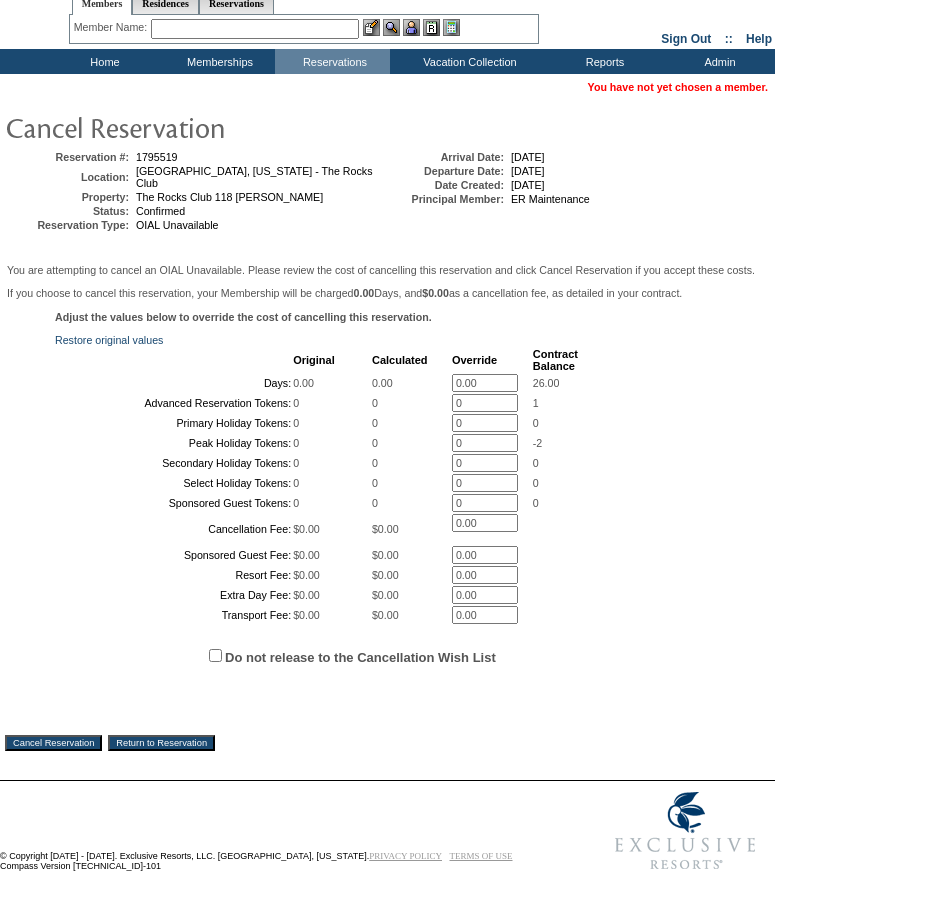 click on "Cancel Reservation" at bounding box center [53, 743] 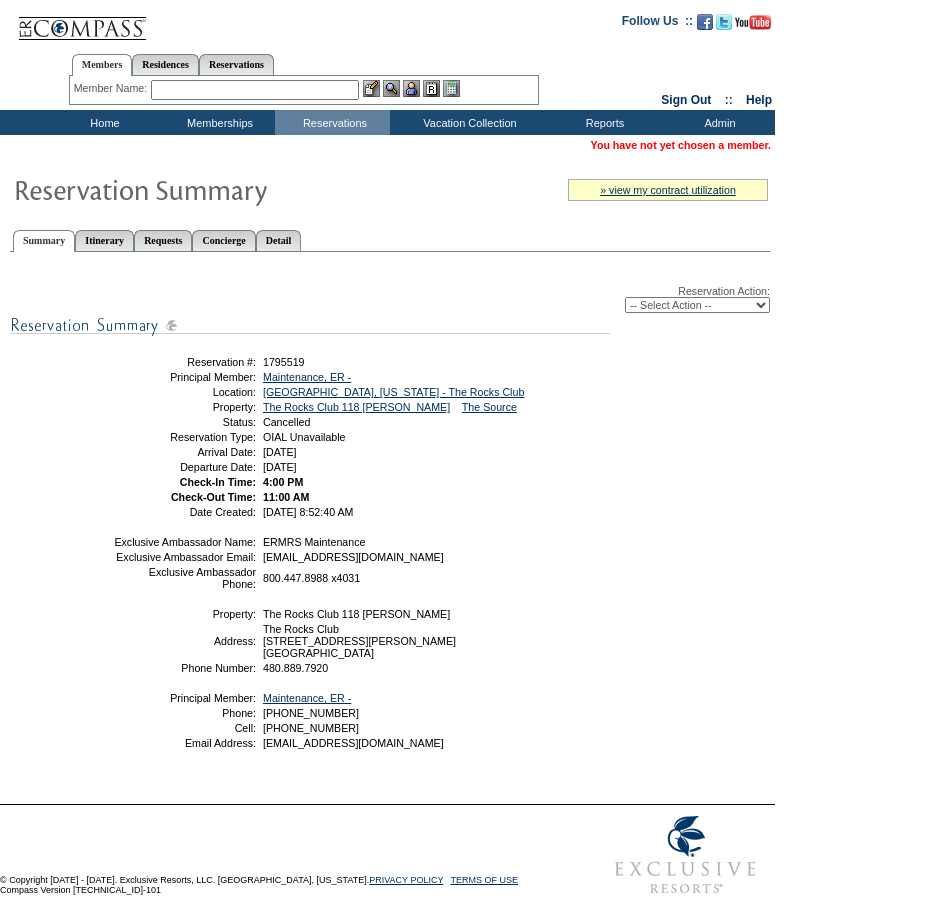 scroll, scrollTop: 0, scrollLeft: 0, axis: both 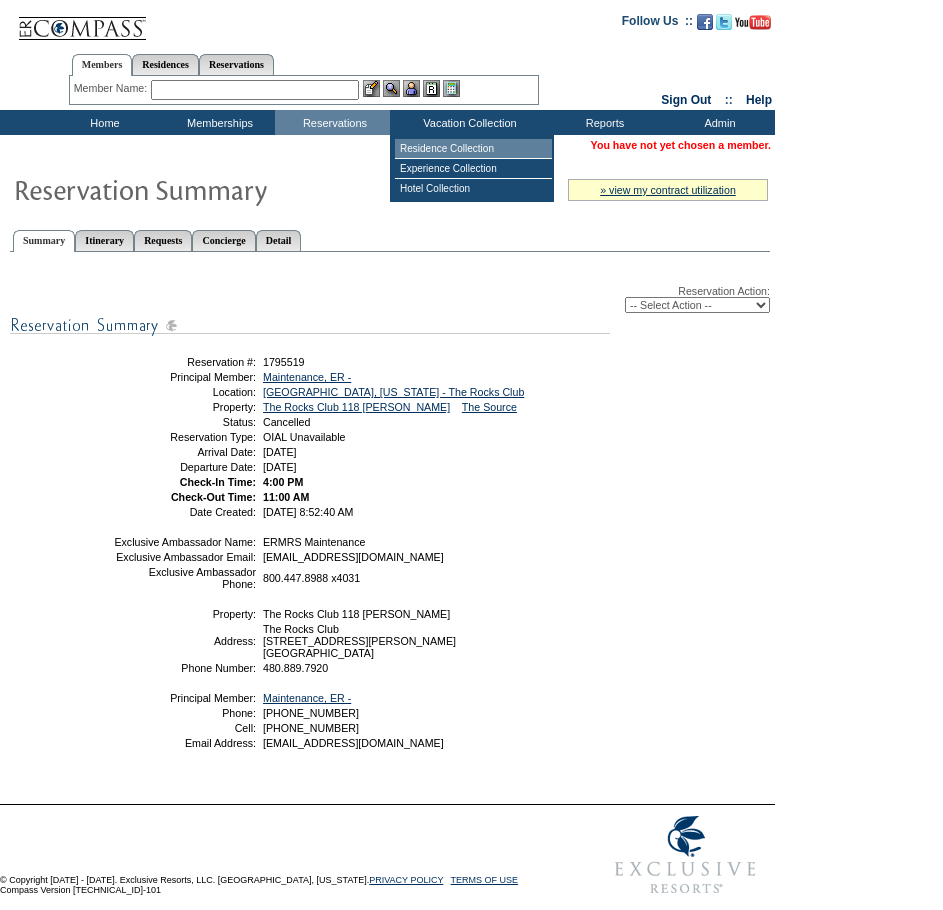 click on "Residence Collection" at bounding box center (473, 149) 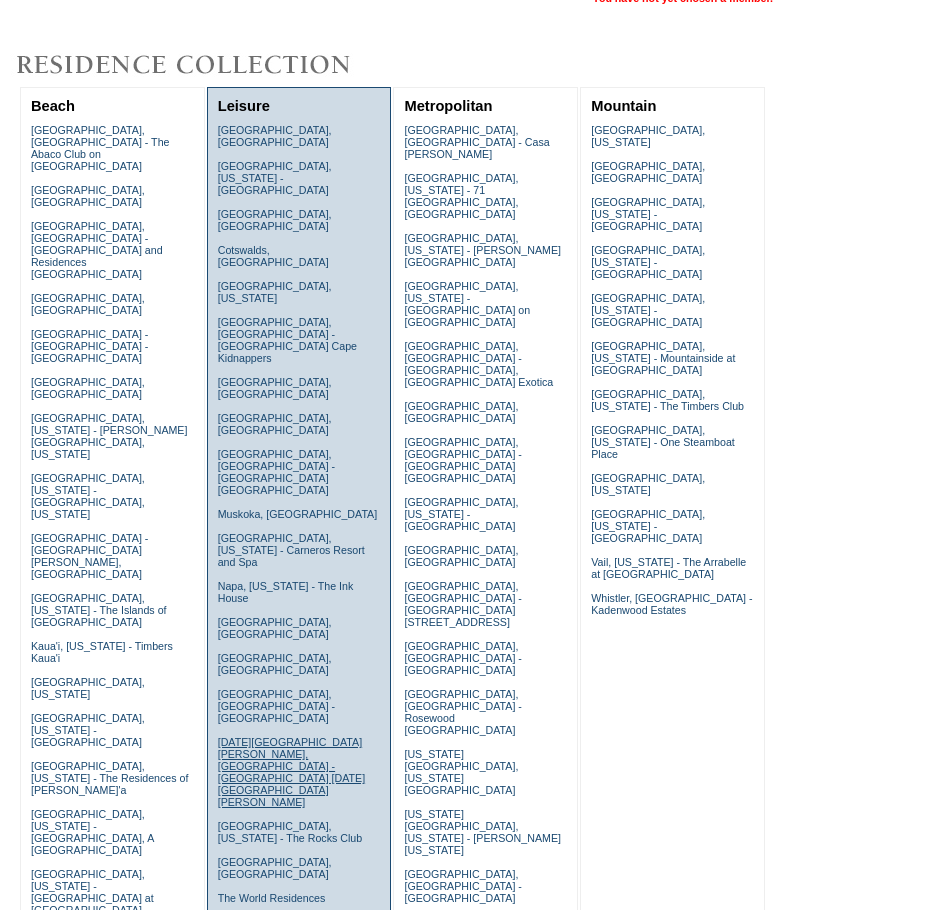 scroll, scrollTop: 500, scrollLeft: 0, axis: vertical 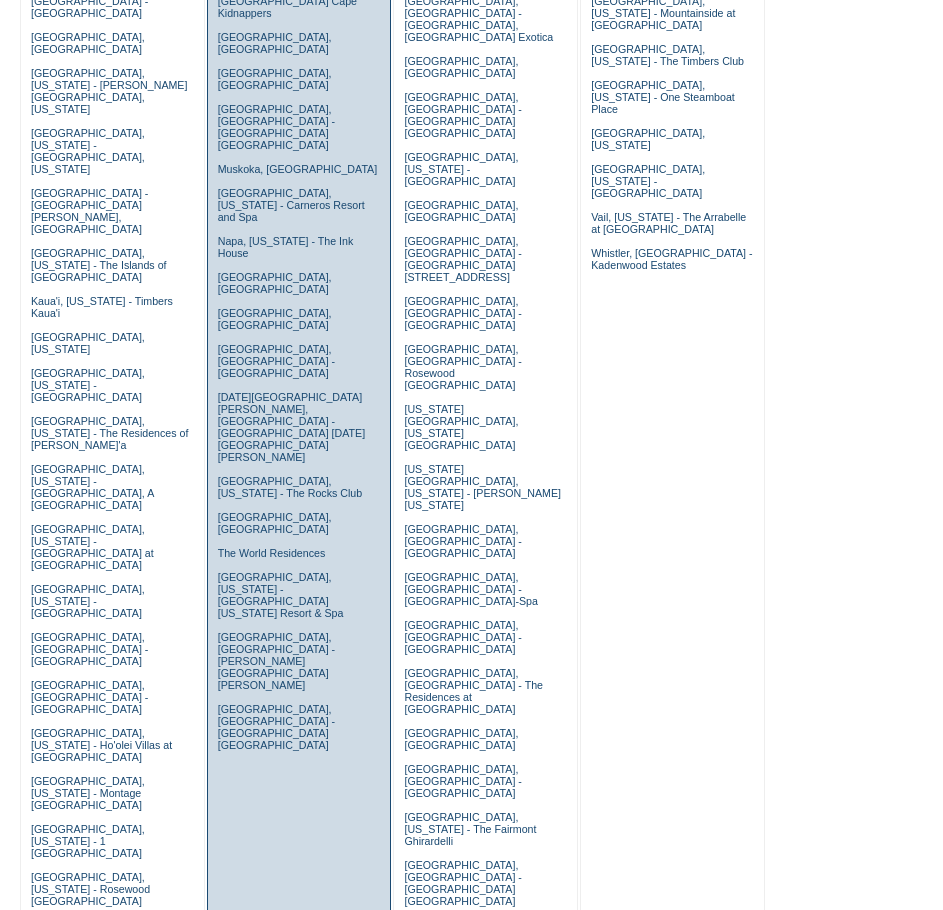 click on "Amalfi Coast, Italy
Austin, Texas - Miraval Austin Resort & Spa
Corfu, Greece
Cotswalds, England
Hampton Bays, New York
Hawke's Bay, New Zealand - Rosewood Cape Kidnappers
Lake Como, Italy
Marbella, Spain
Matauri Bay, New Zealand - Rosewood Kauri Cliffs
Muskoka, Canada" at bounding box center [299, 271] 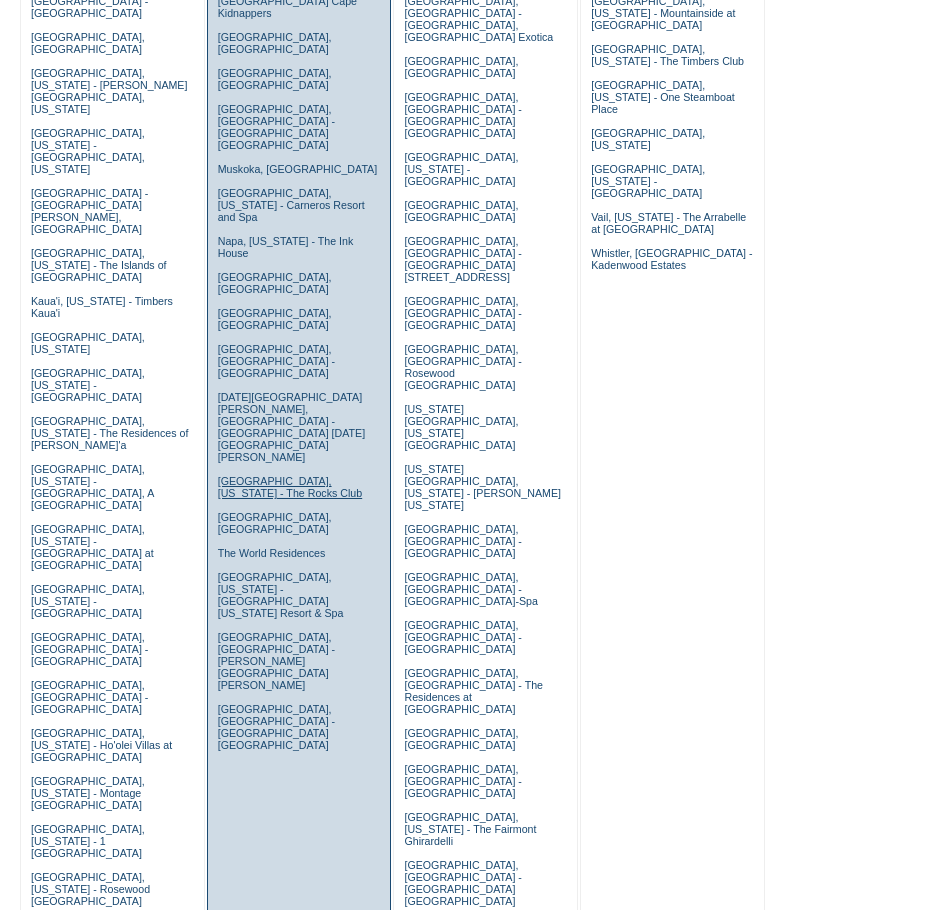 click on "Scottsdale, Arizona - The Rocks Club" at bounding box center [290, 487] 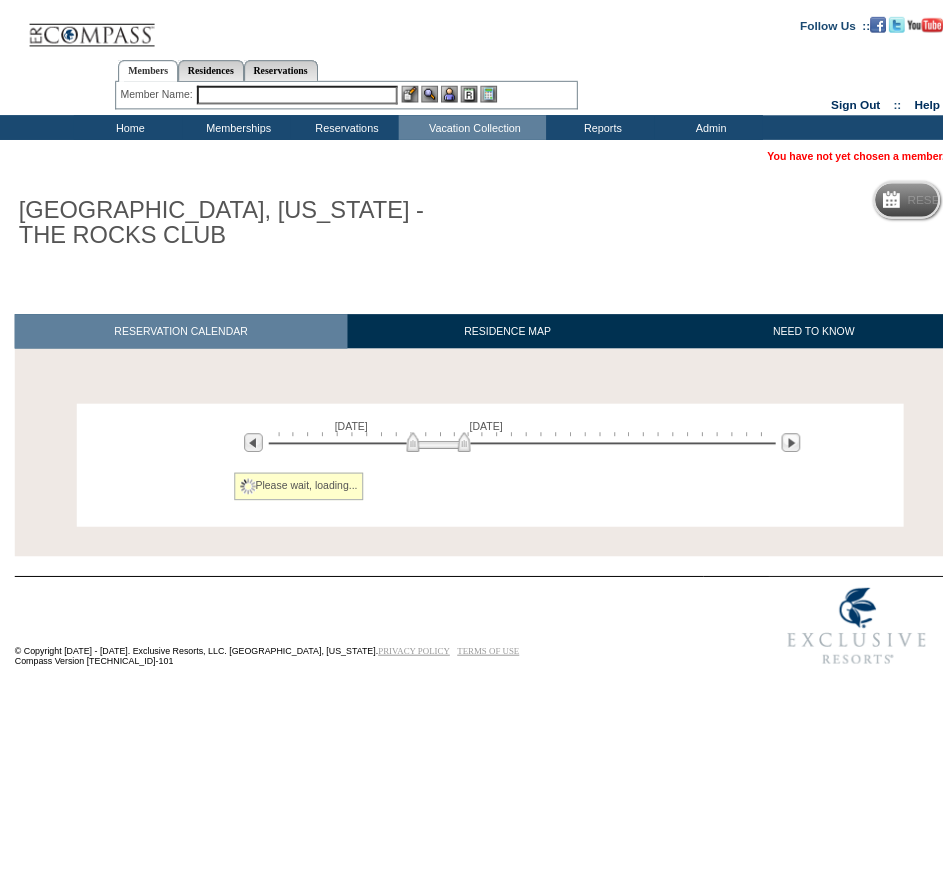 scroll, scrollTop: 0, scrollLeft: 0, axis: both 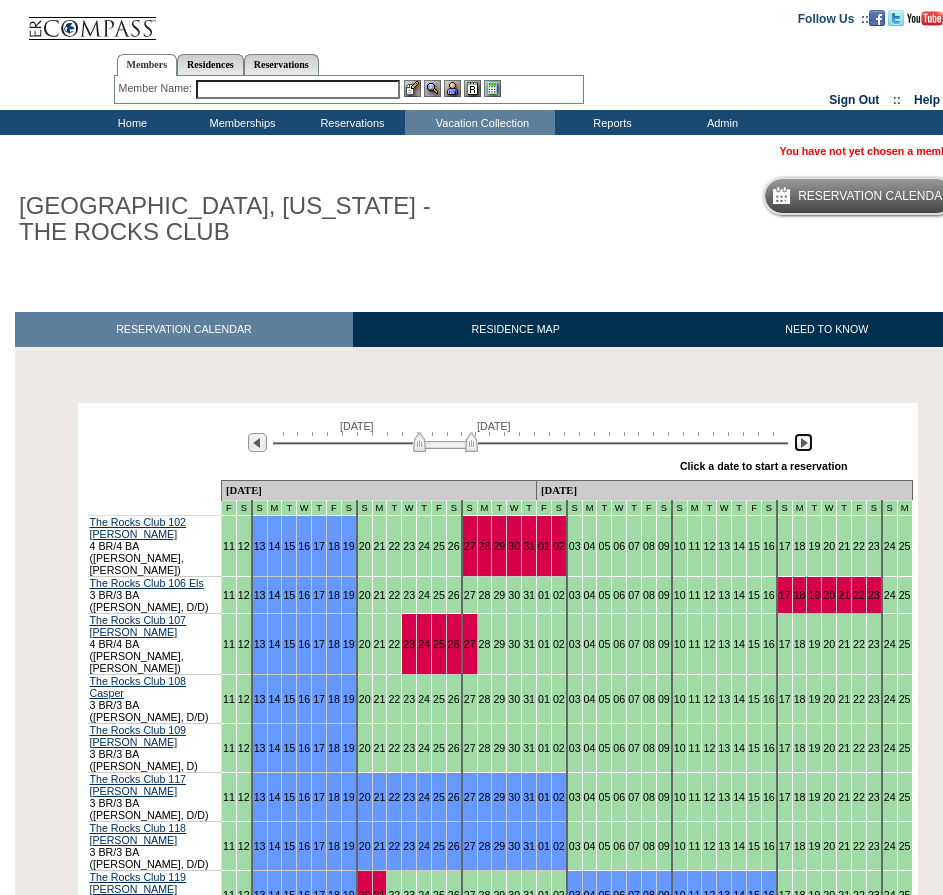 click at bounding box center [803, 442] 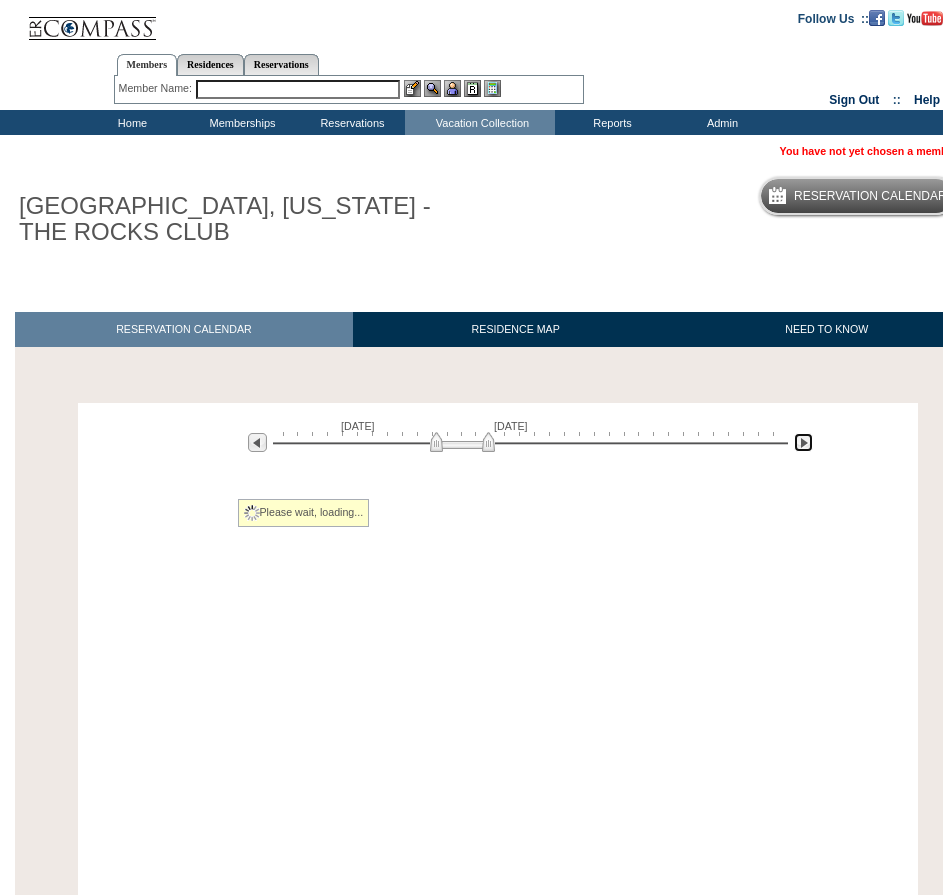 click at bounding box center (803, 442) 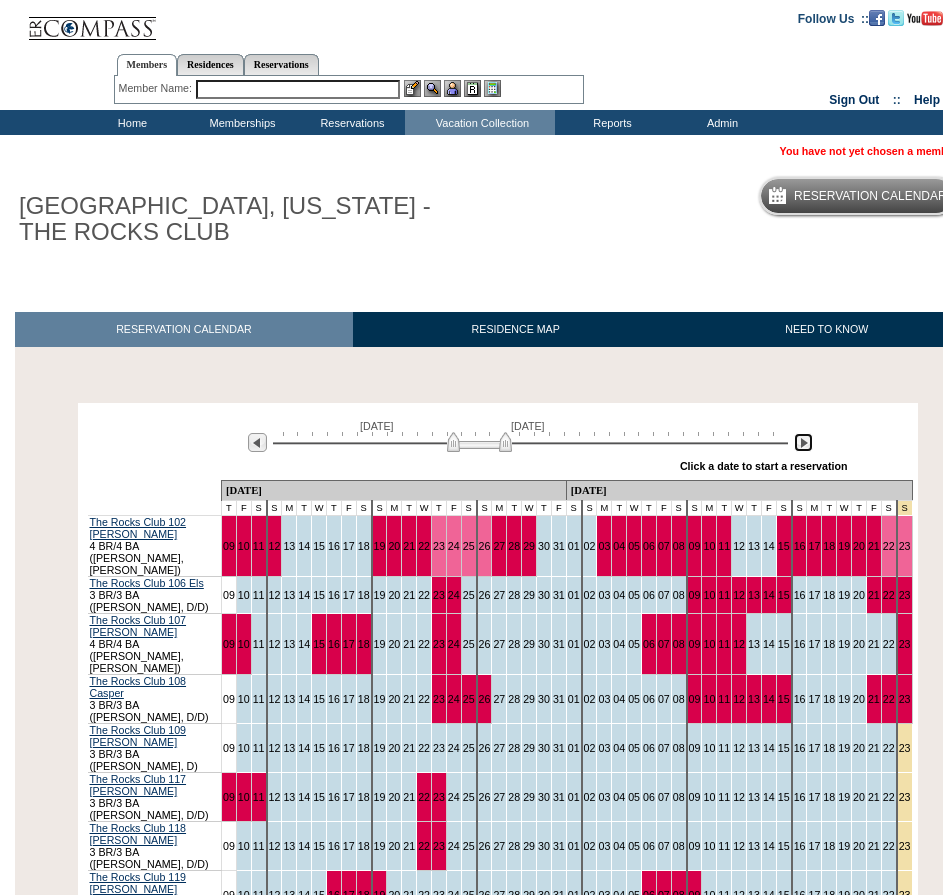 click at bounding box center [803, 442] 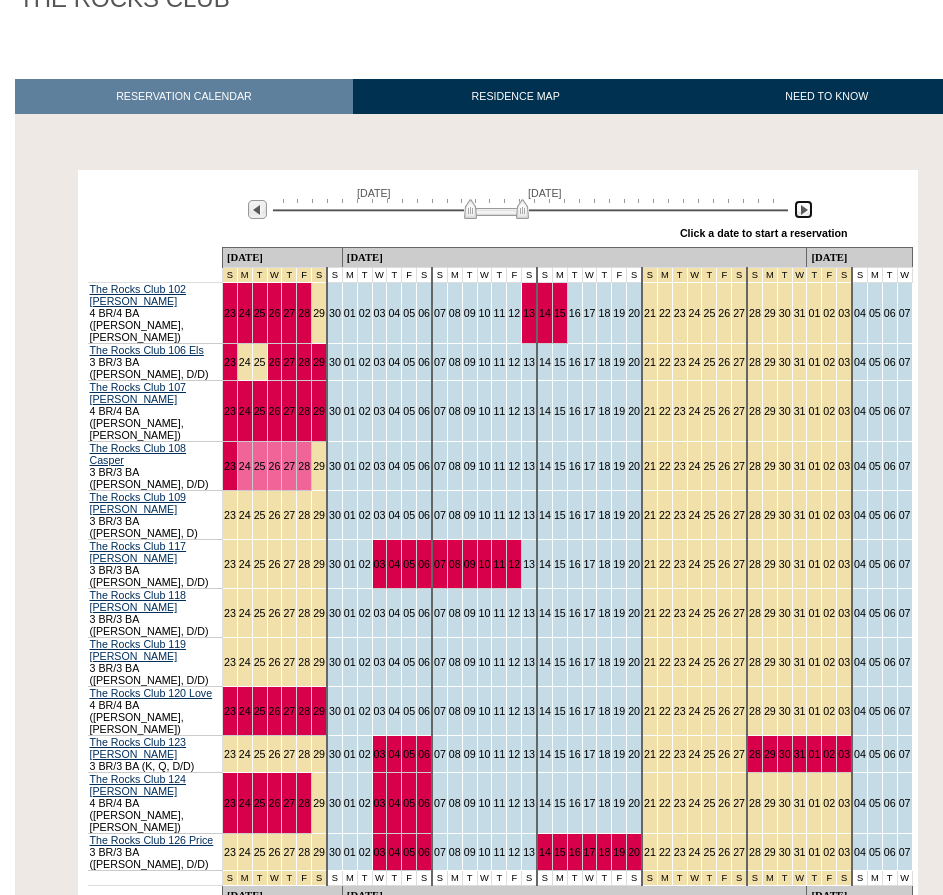 scroll, scrollTop: 247, scrollLeft: 0, axis: vertical 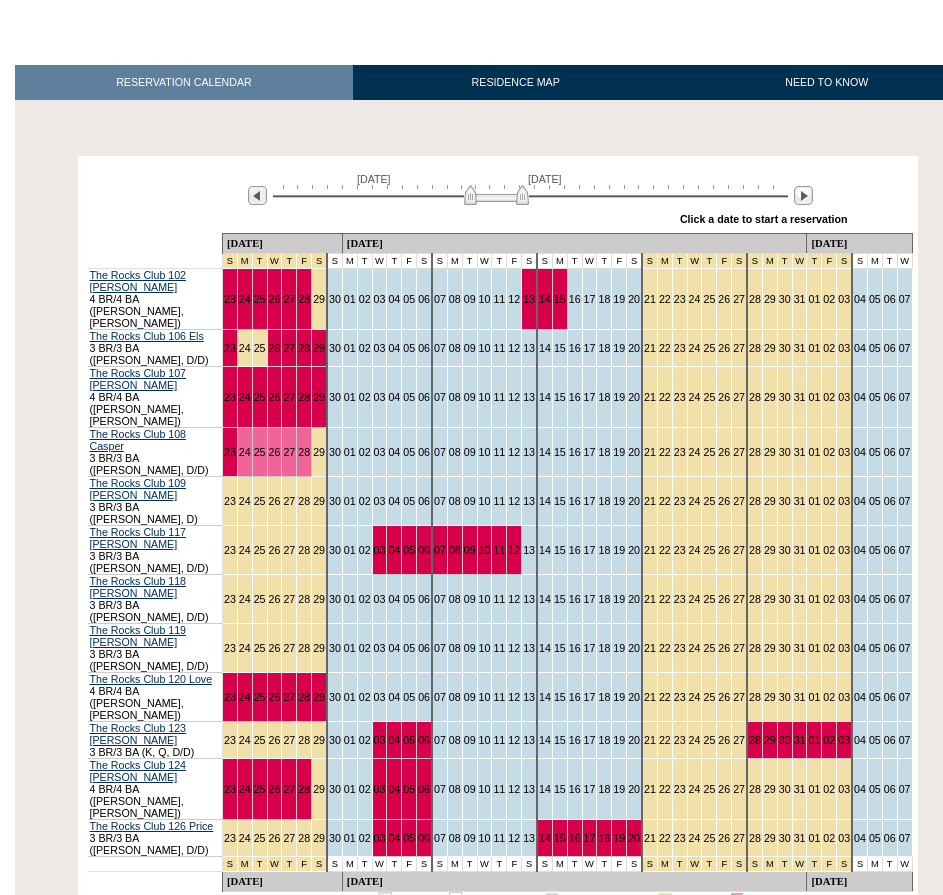 click at bounding box center [803, 196] 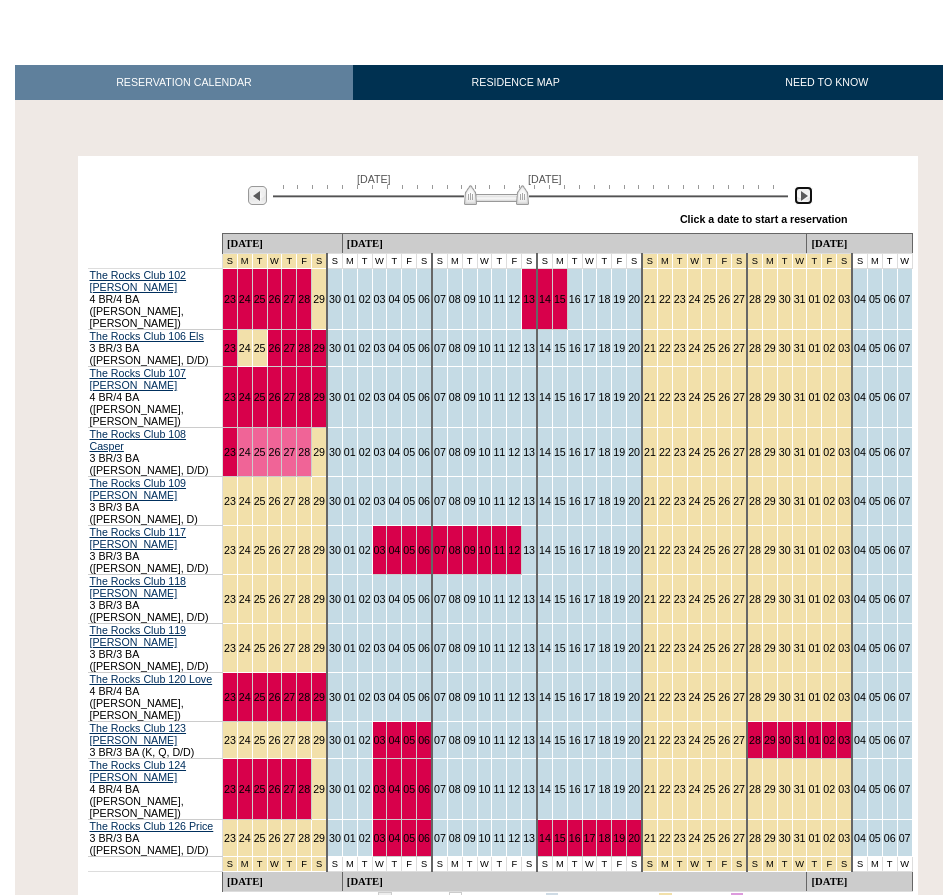 click at bounding box center (803, 195) 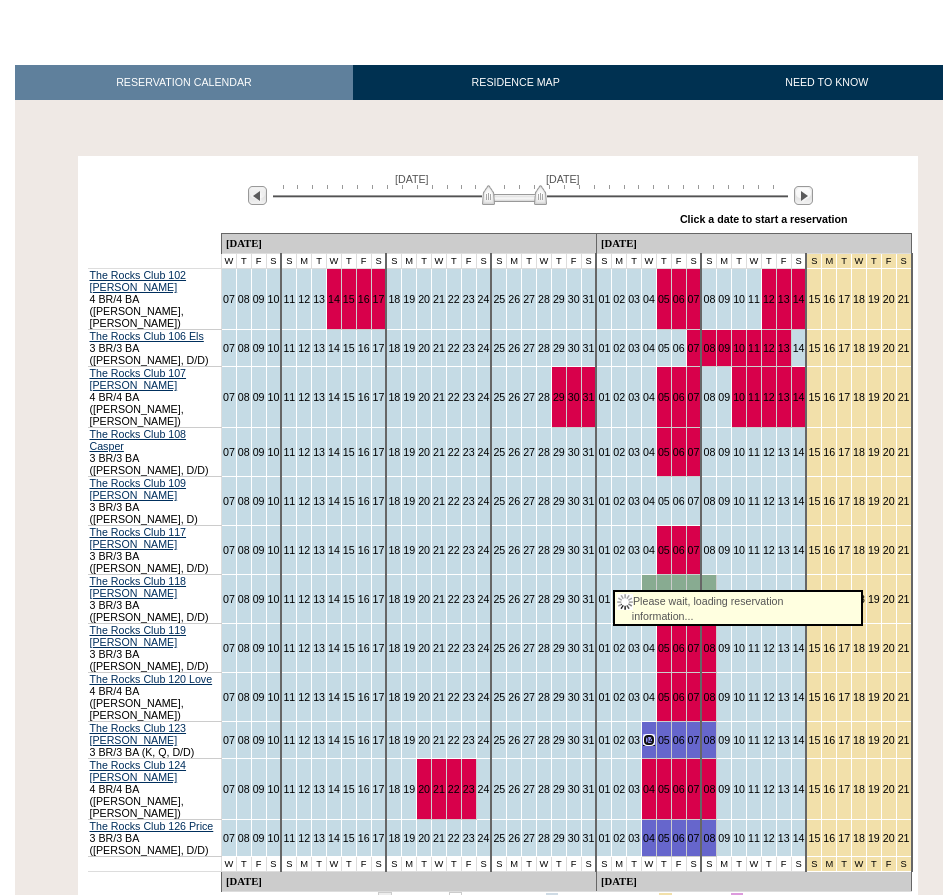 click on "04" at bounding box center (649, 740) 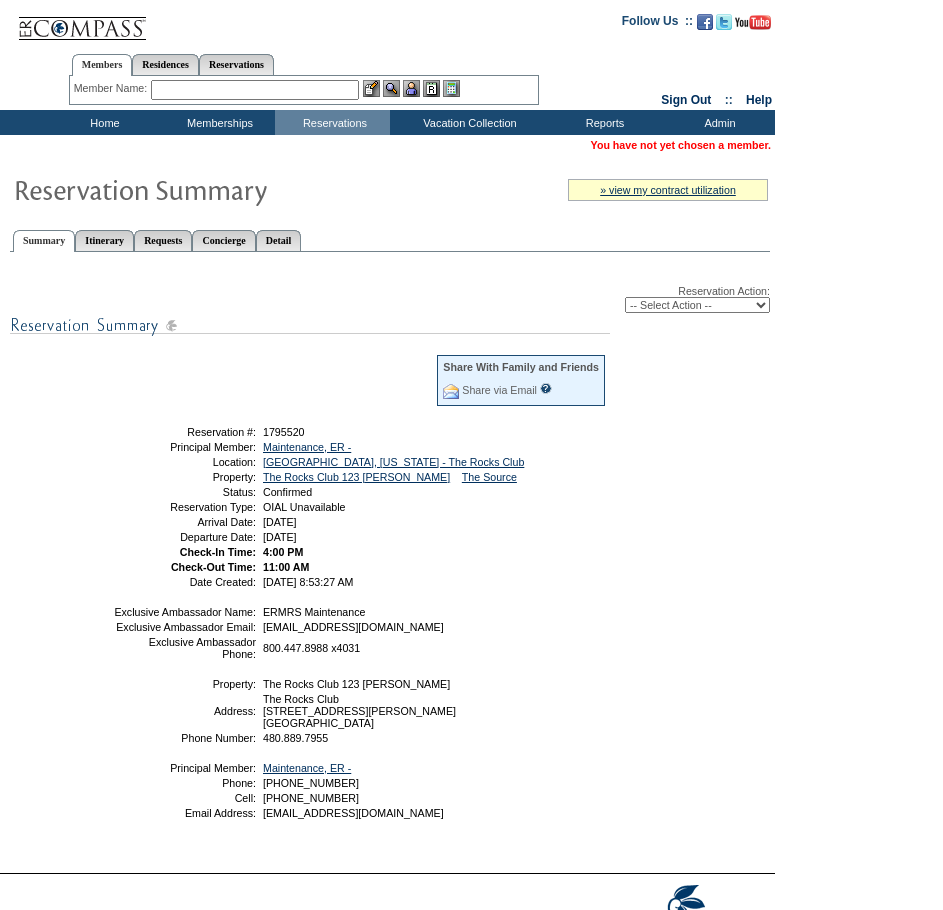 scroll, scrollTop: 0, scrollLeft: 0, axis: both 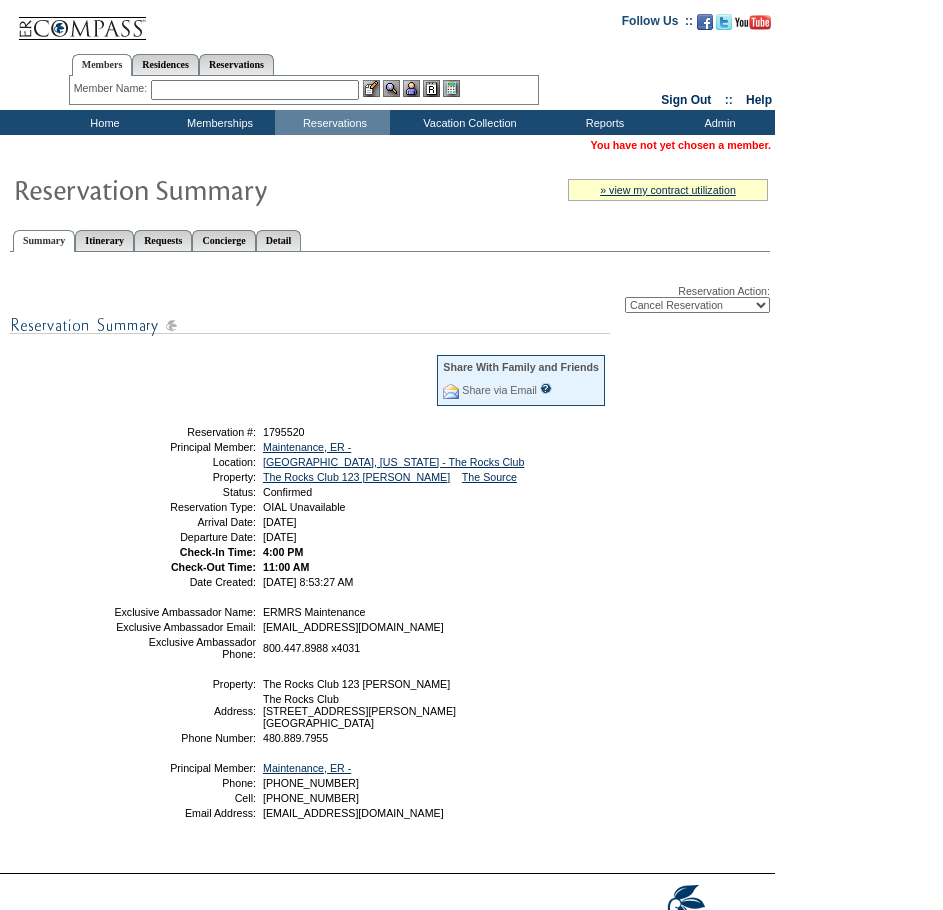 click on "-- Select Action --
Modify Reservation Dates
Modify Reservation Cost
Modify Occupancy
Change Club Property
Cancel Reservation" at bounding box center (697, 305) 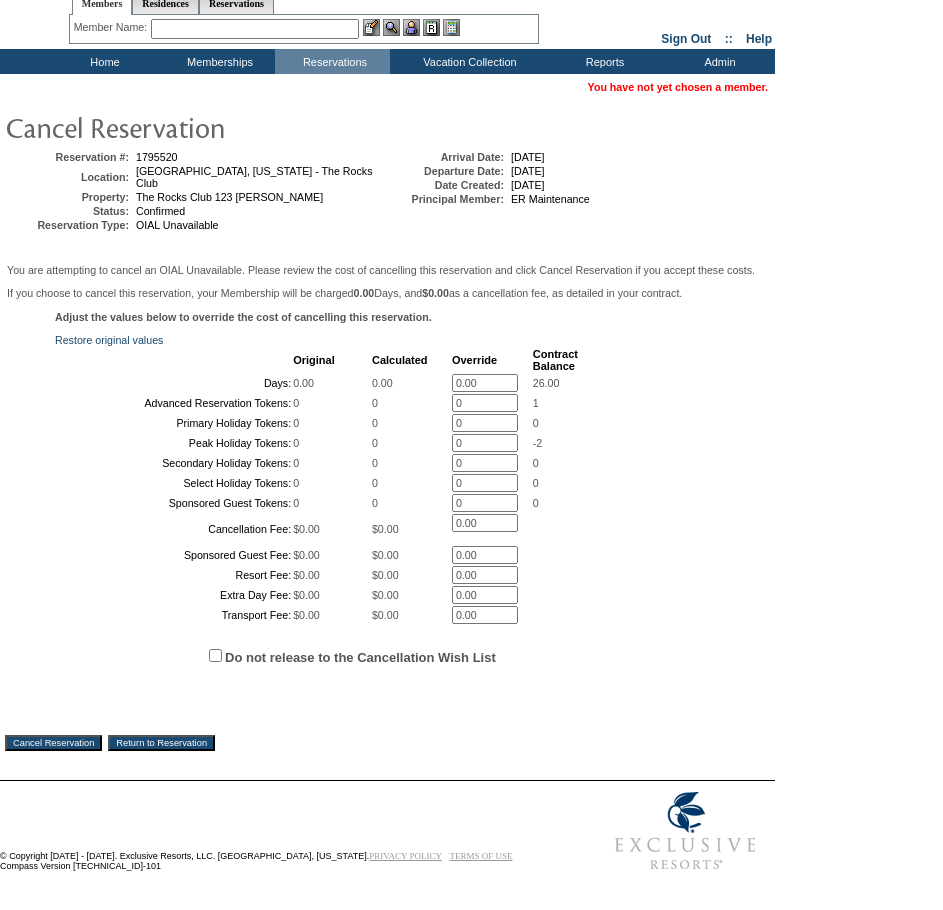 scroll, scrollTop: 253, scrollLeft: 0, axis: vertical 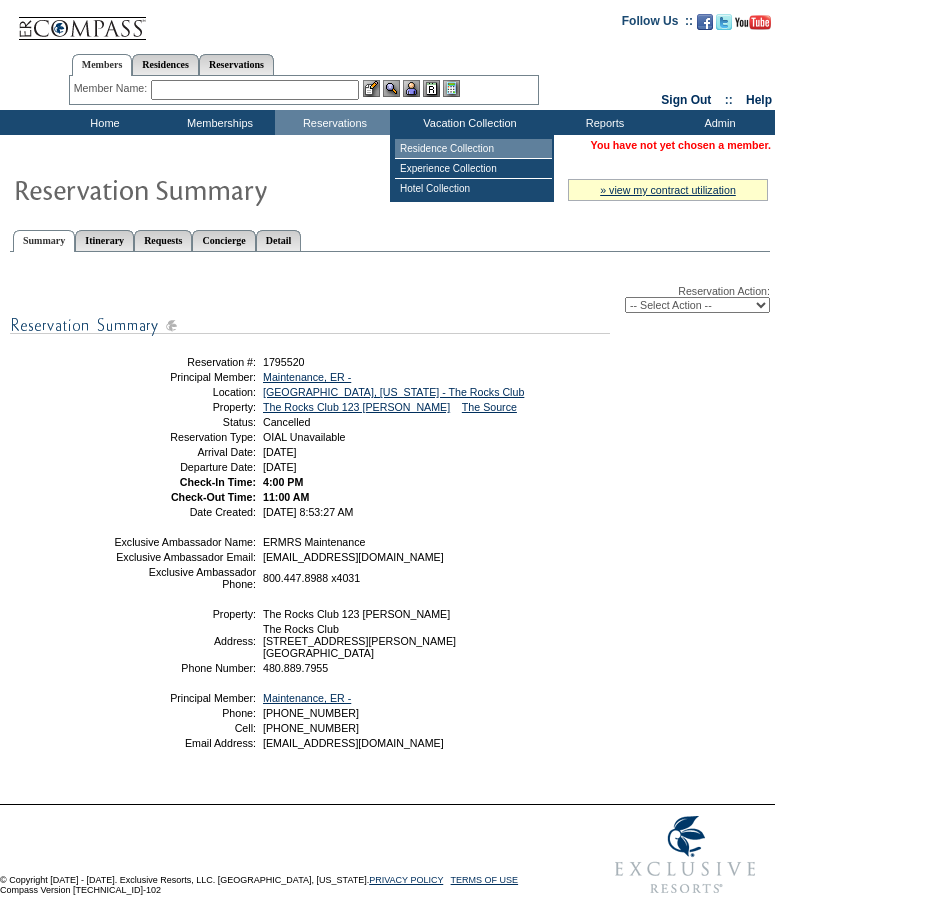 click on "Residence Collection" at bounding box center [473, 149] 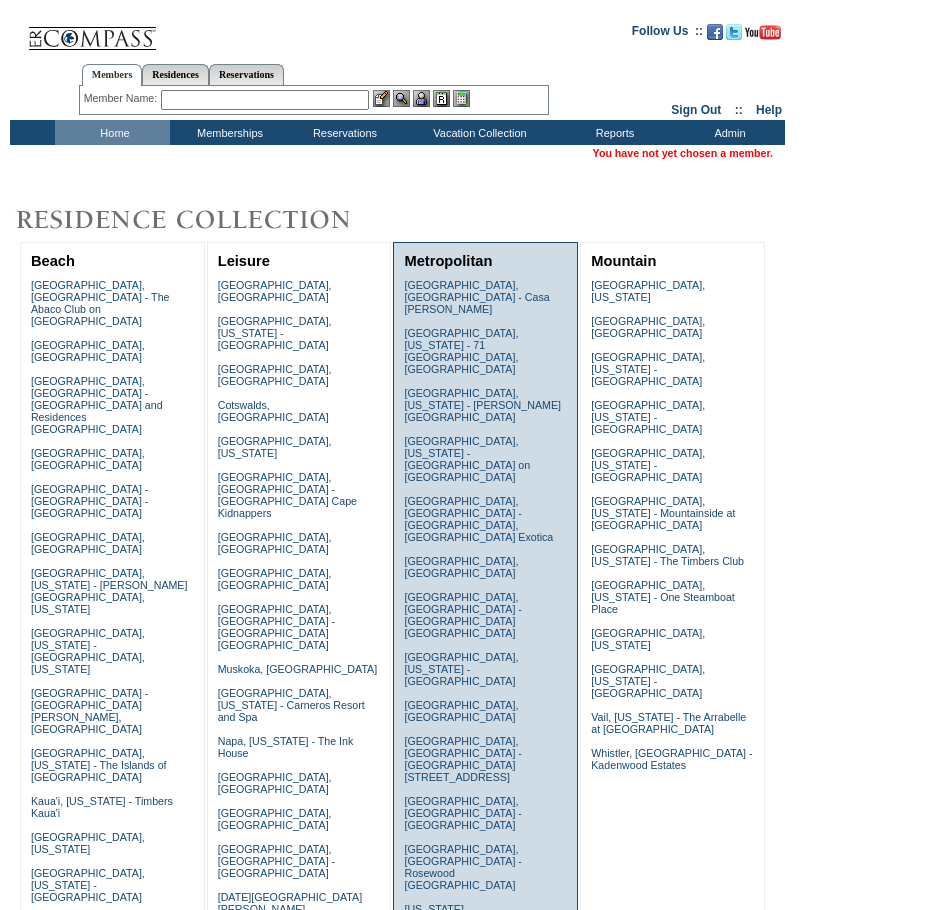 scroll, scrollTop: 600, scrollLeft: 0, axis: vertical 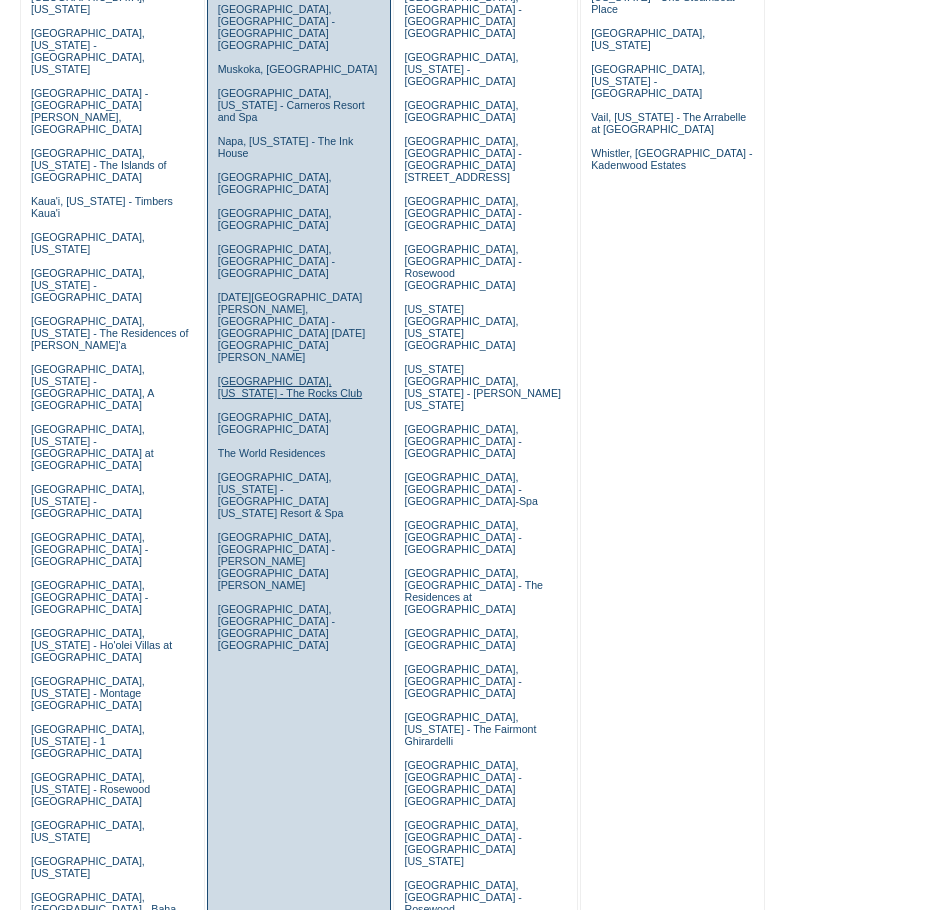 click on "Scottsdale, Arizona - The Rocks Club" at bounding box center (290, 387) 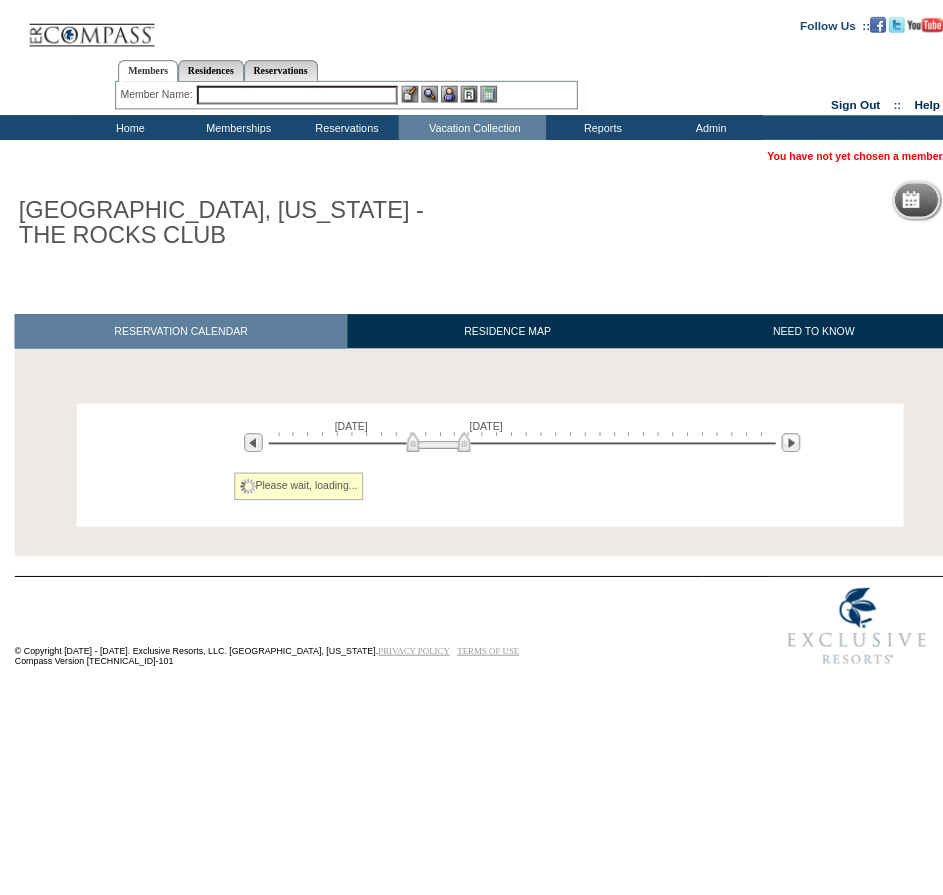 scroll, scrollTop: 0, scrollLeft: 0, axis: both 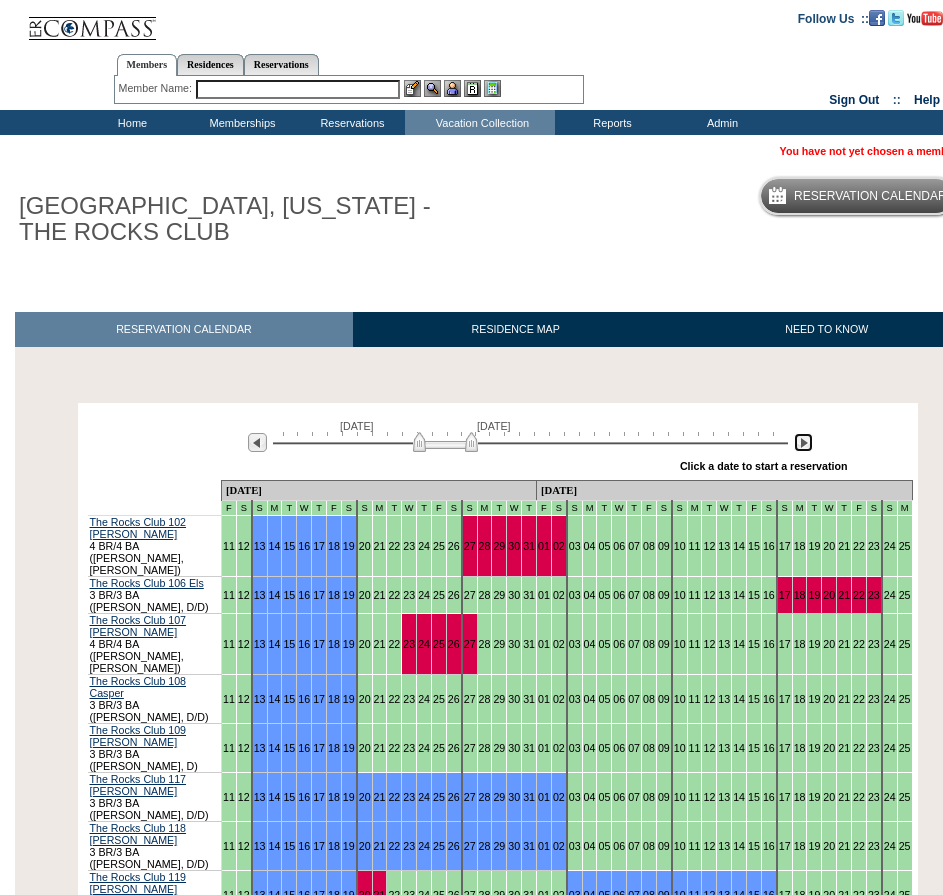 click at bounding box center [803, 442] 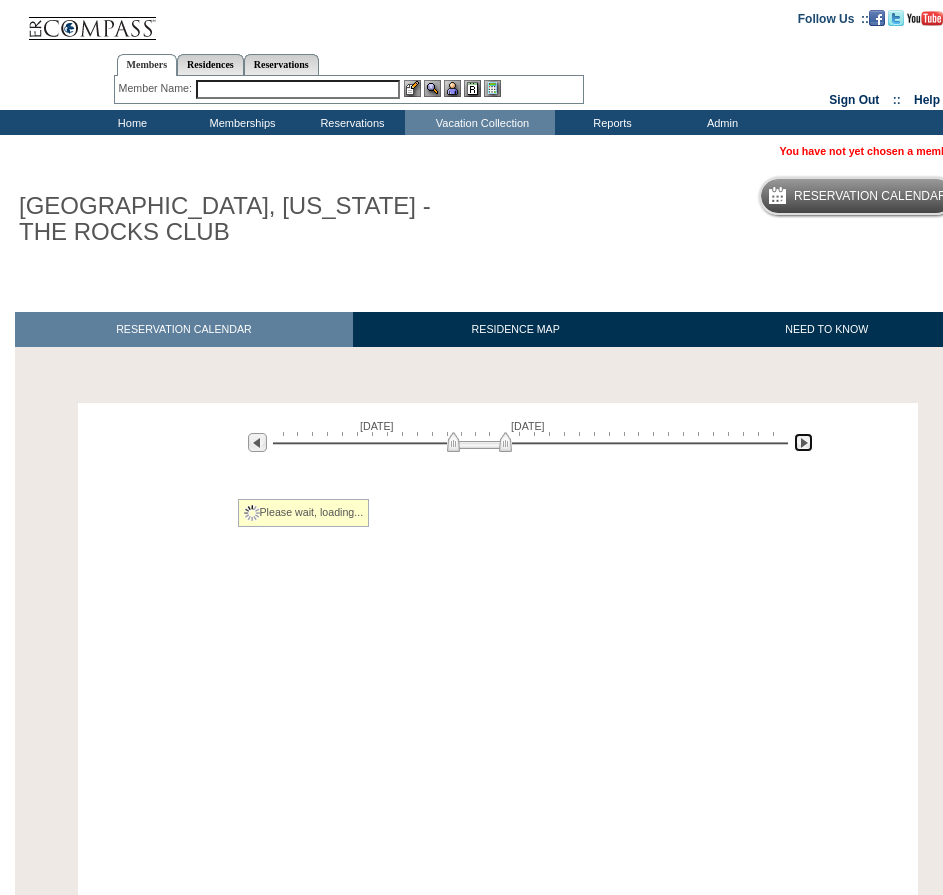 click at bounding box center [803, 442] 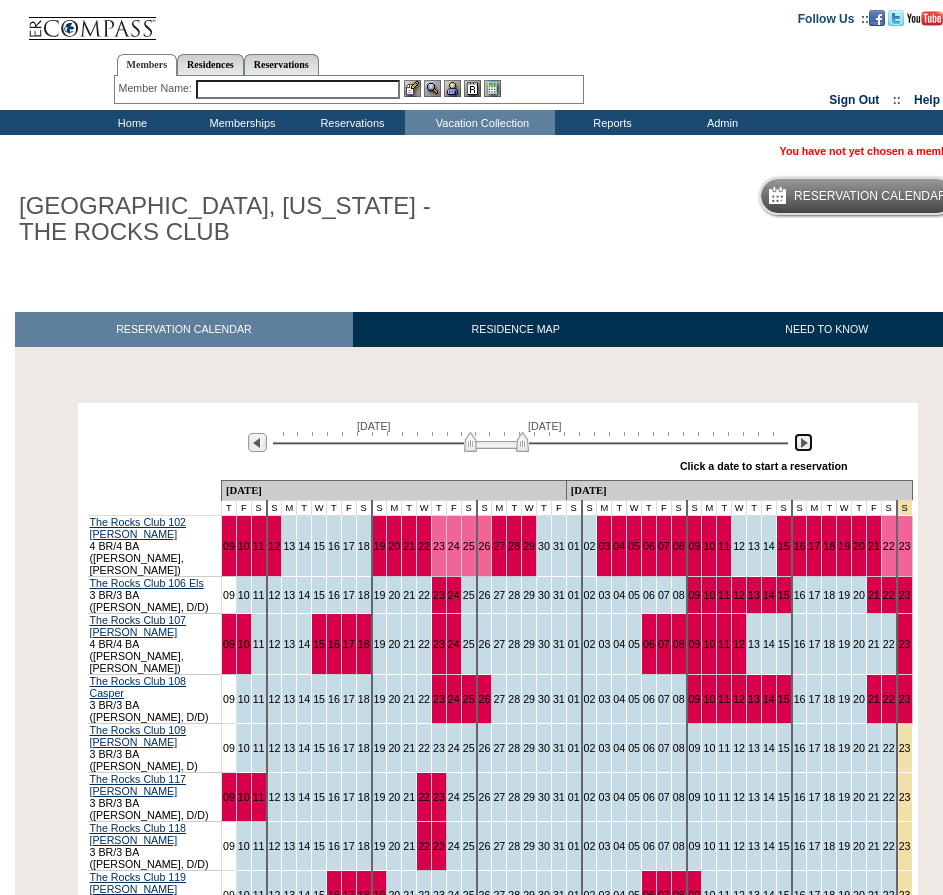 click at bounding box center (803, 442) 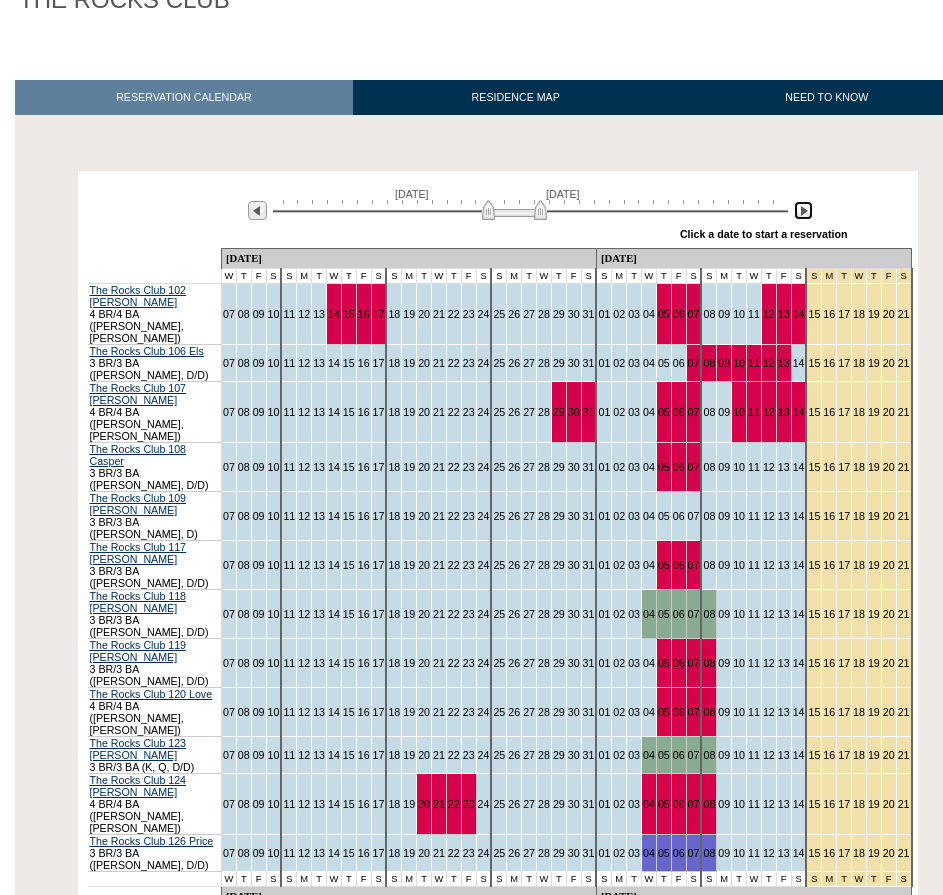 scroll, scrollTop: 247, scrollLeft: 0, axis: vertical 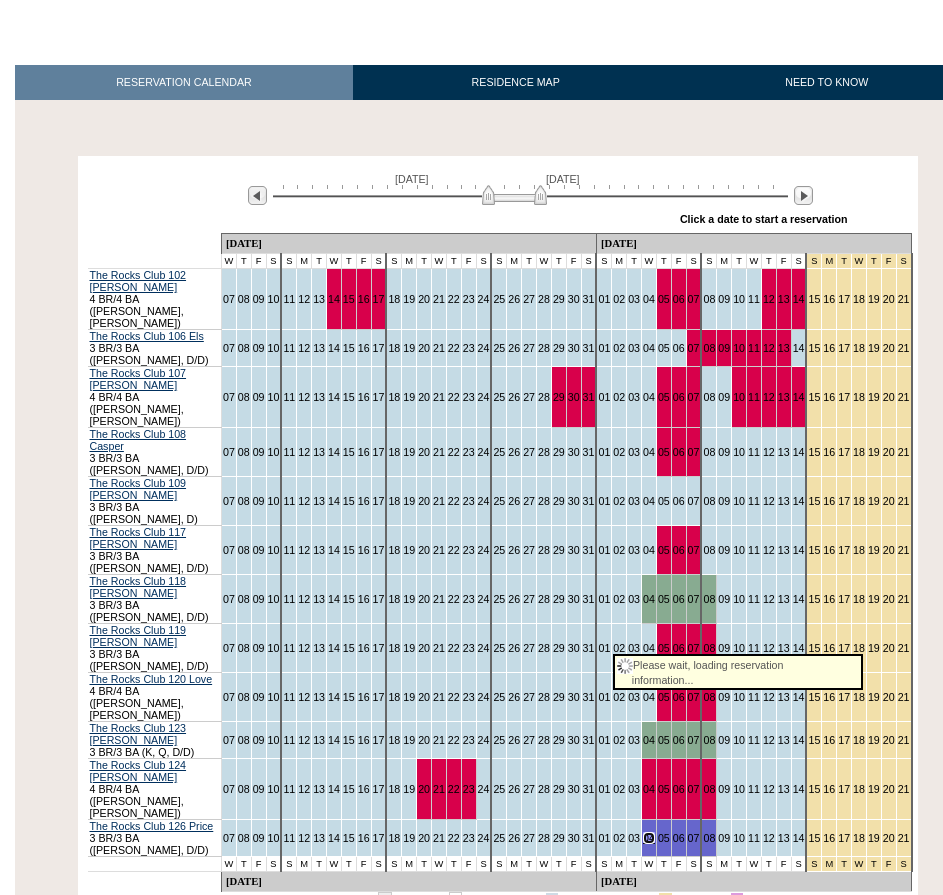 click on "04" at bounding box center [649, 838] 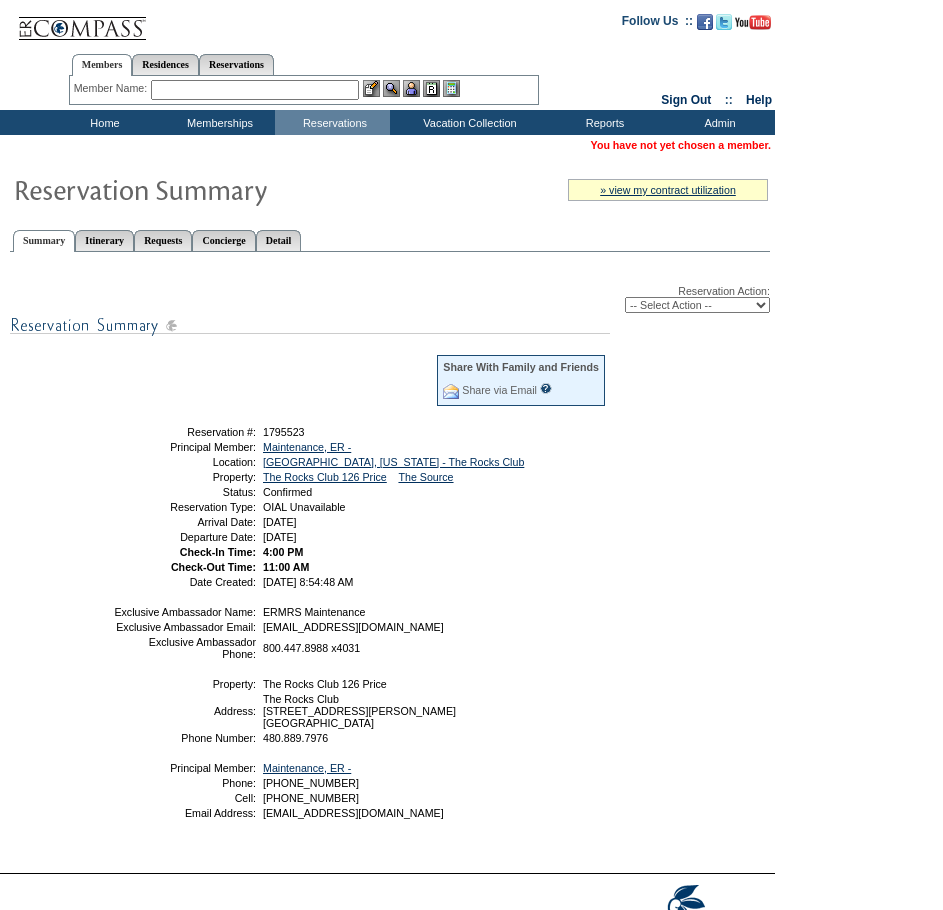 scroll, scrollTop: 0, scrollLeft: 0, axis: both 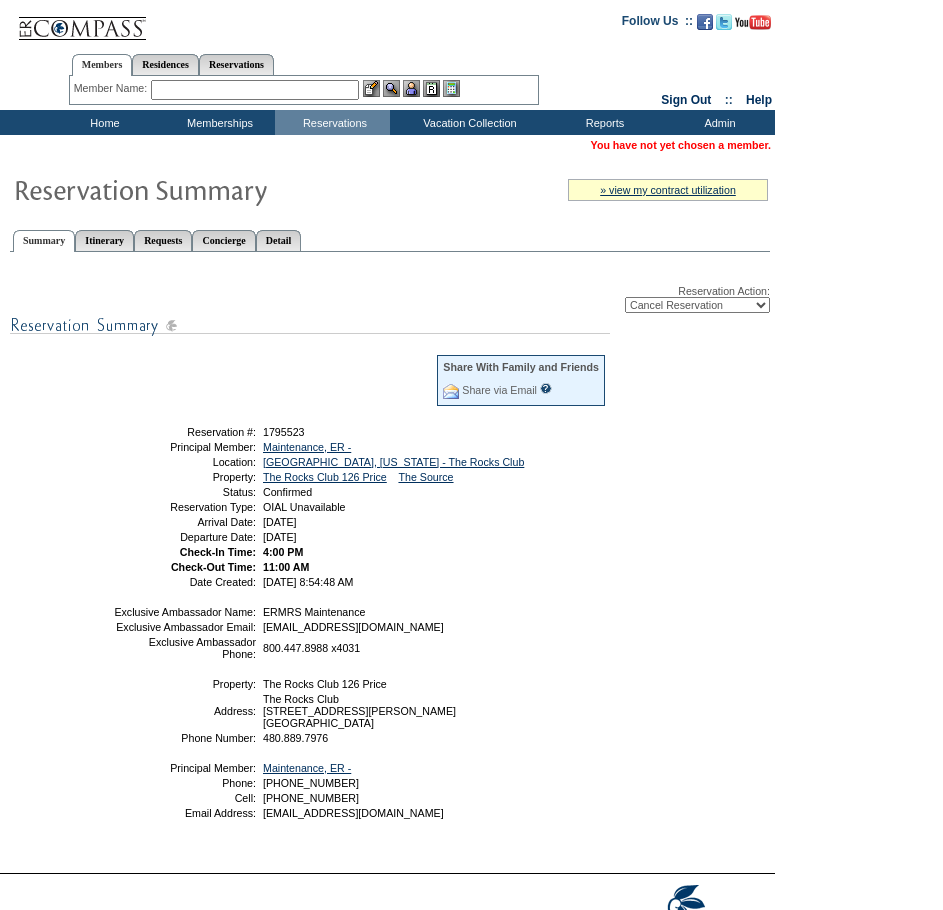 click on "-- Select Action --
Modify Reservation Dates
Modify Reservation Cost
Modify Occupancy
Change Club Property
Cancel Reservation" at bounding box center (697, 305) 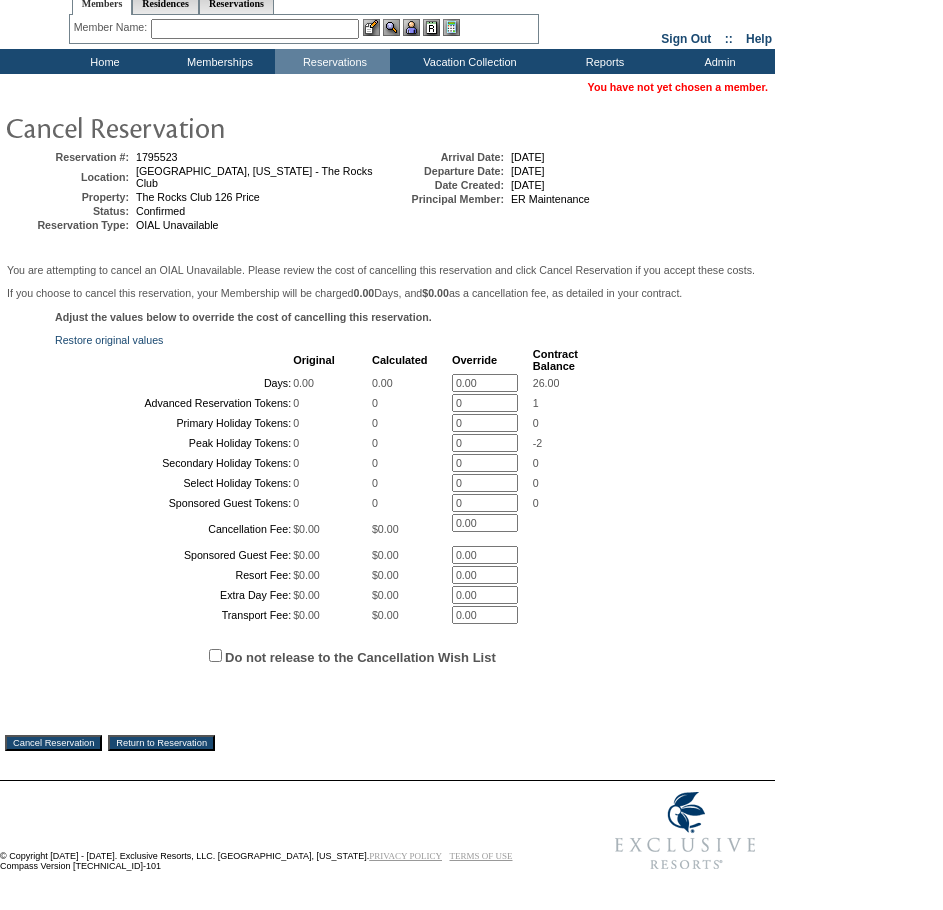 scroll, scrollTop: 253, scrollLeft: 0, axis: vertical 